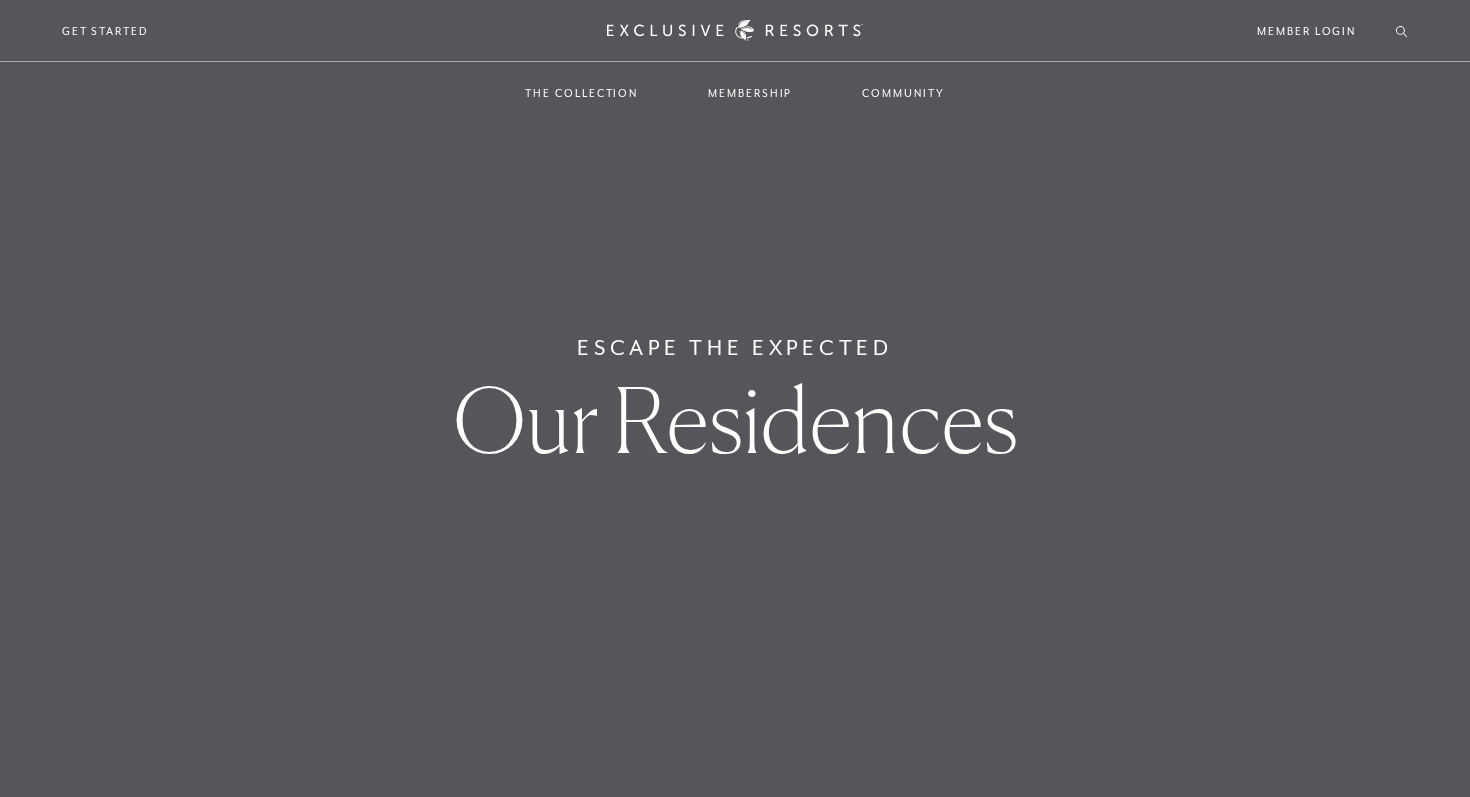 scroll, scrollTop: 0, scrollLeft: 0, axis: both 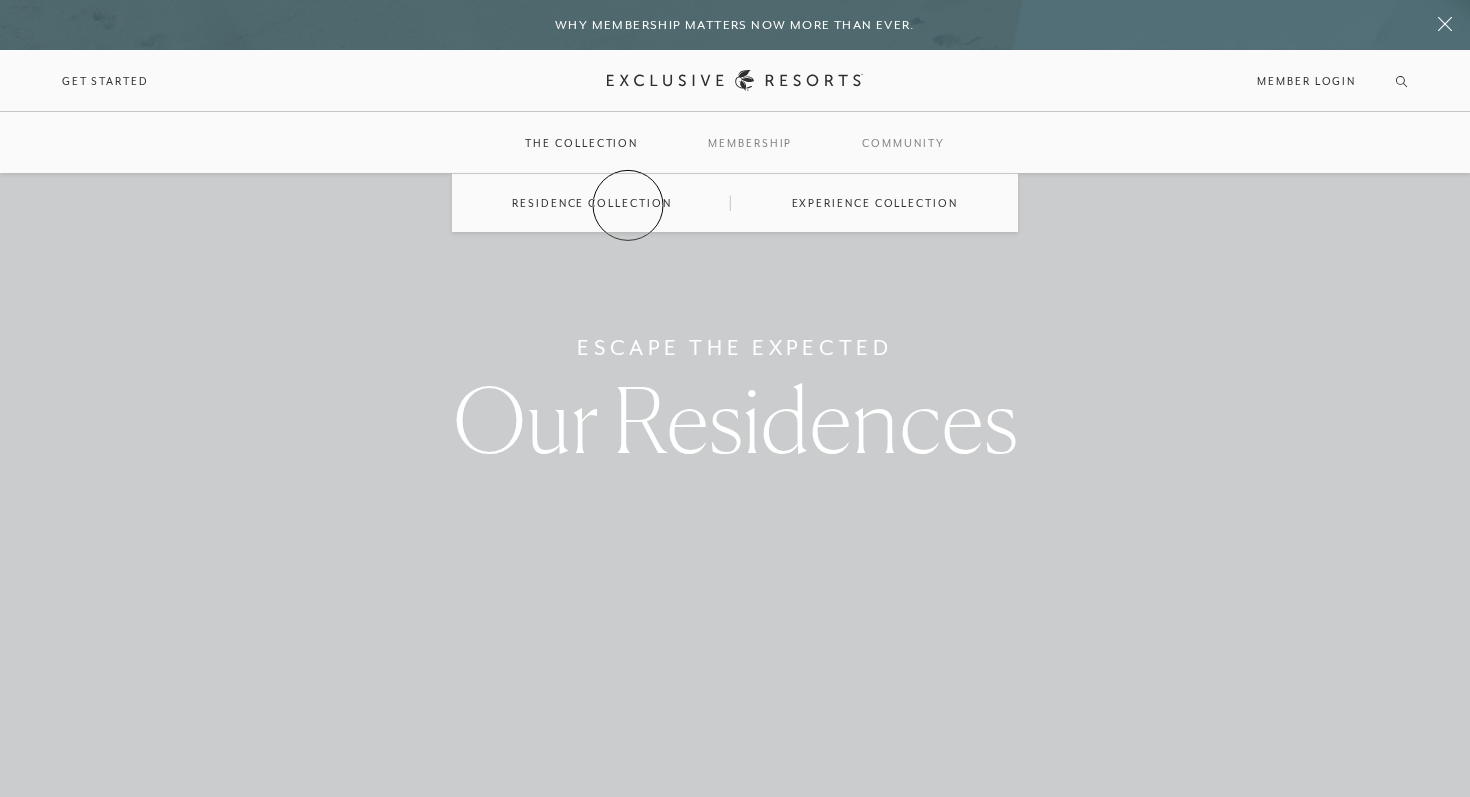 click on "Residence Collection" at bounding box center (591, 203) 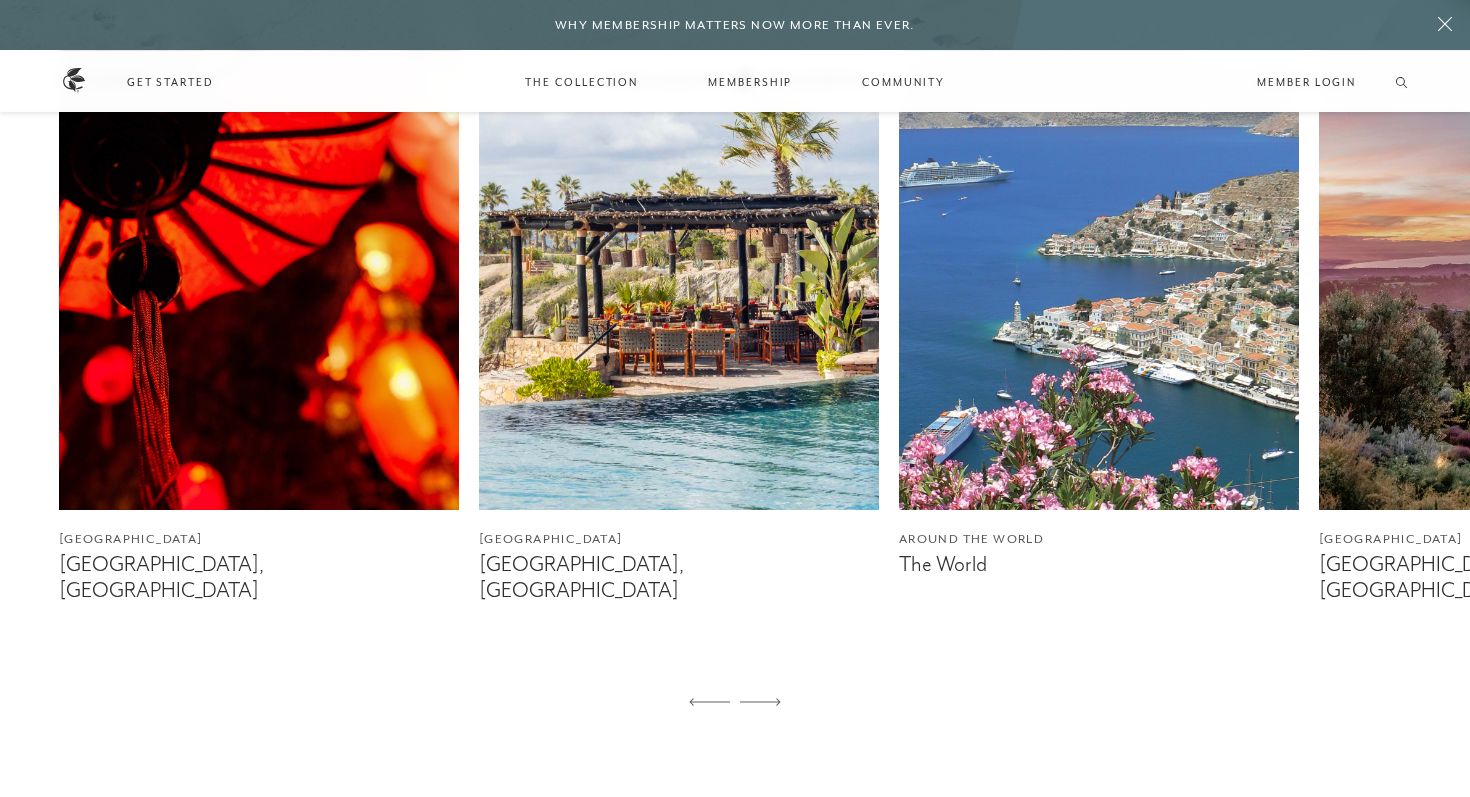 scroll, scrollTop: 1267, scrollLeft: 0, axis: vertical 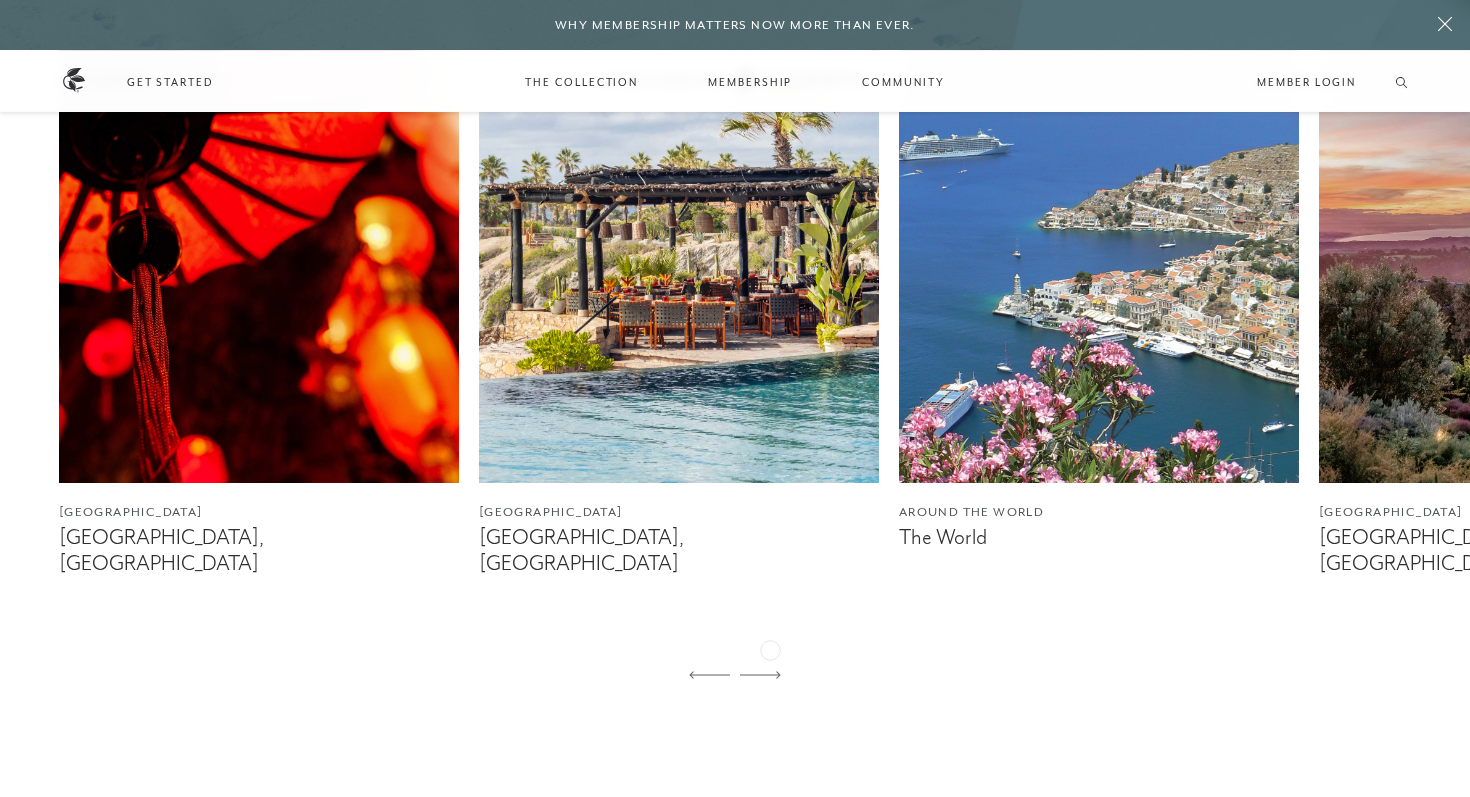 click 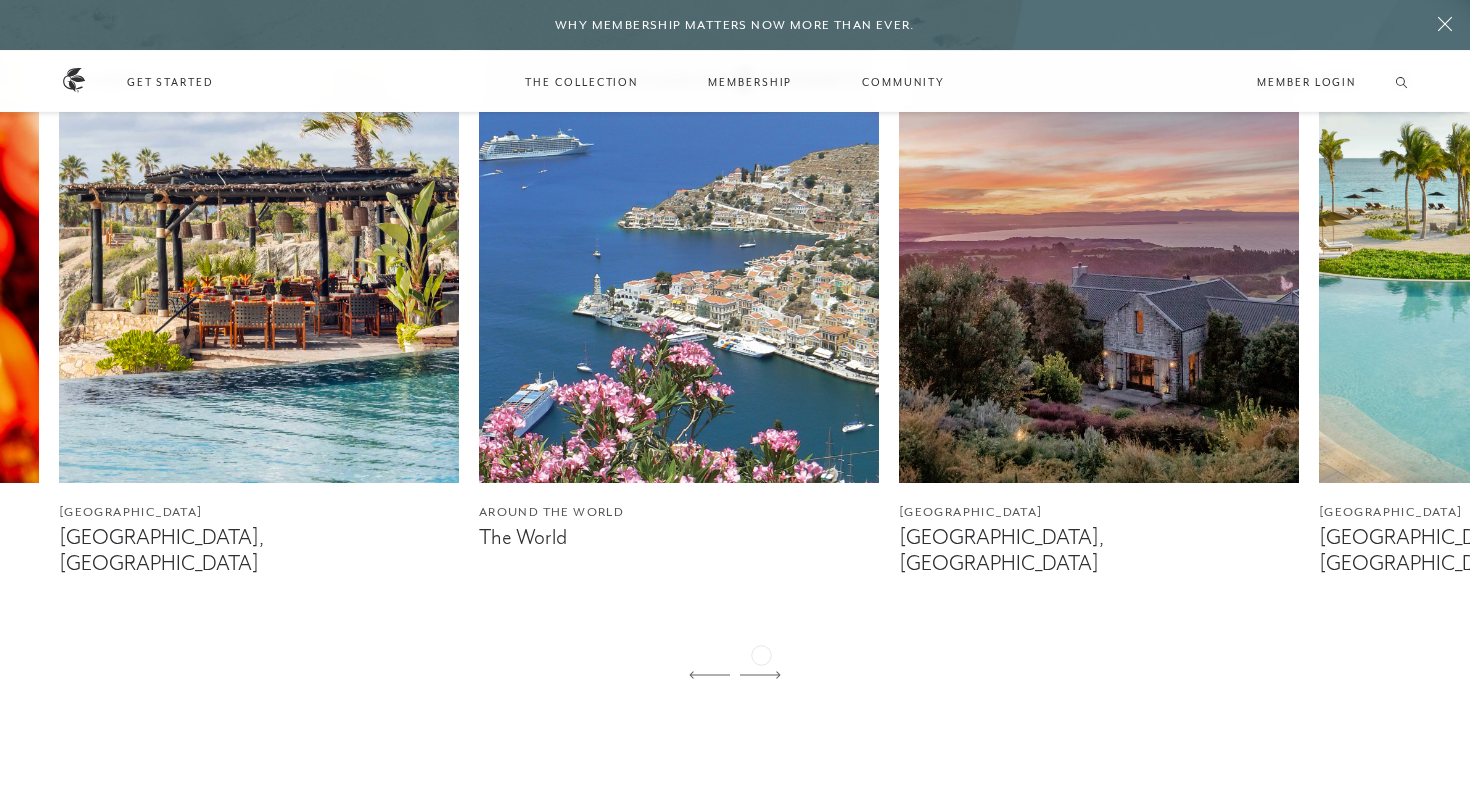 click 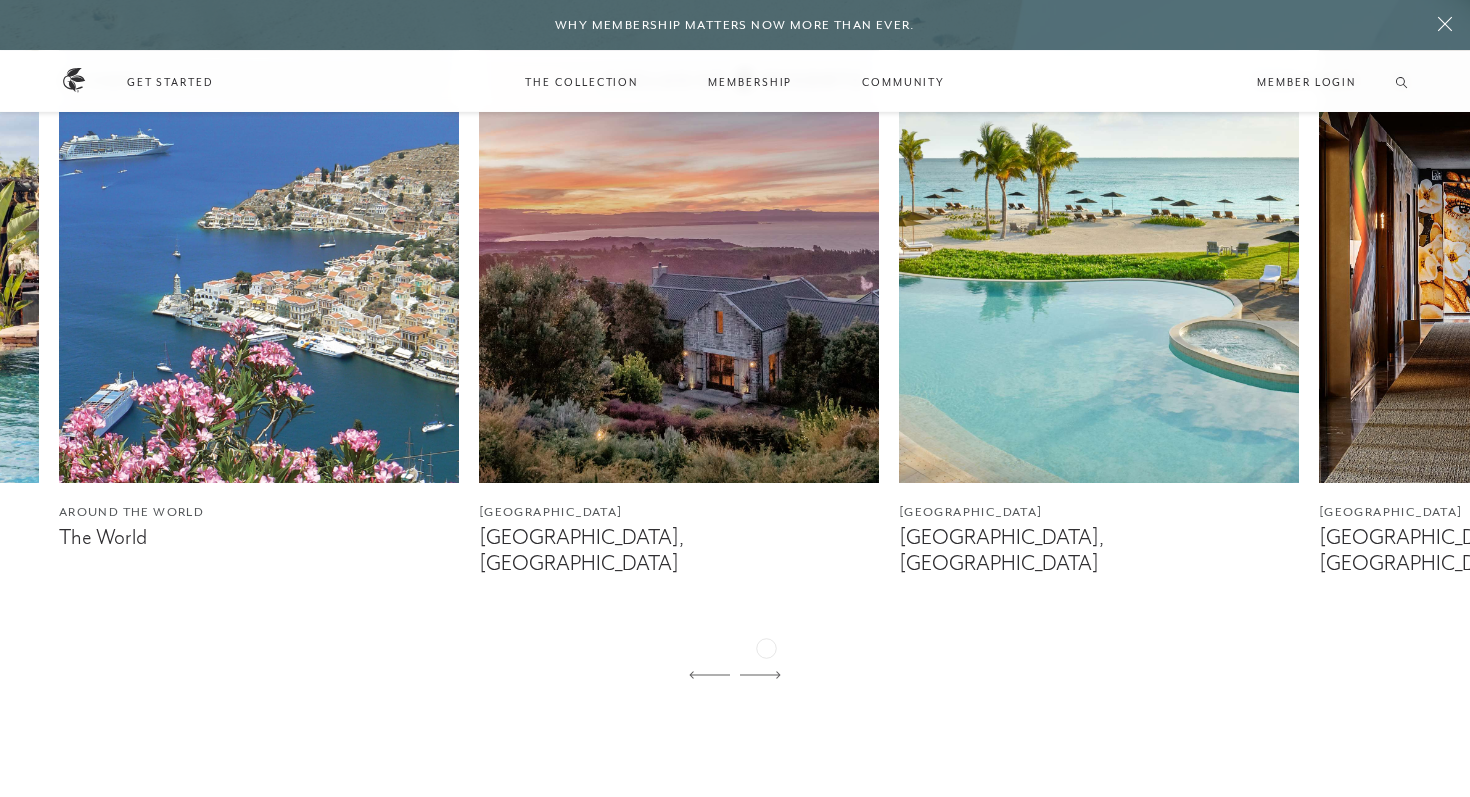 click 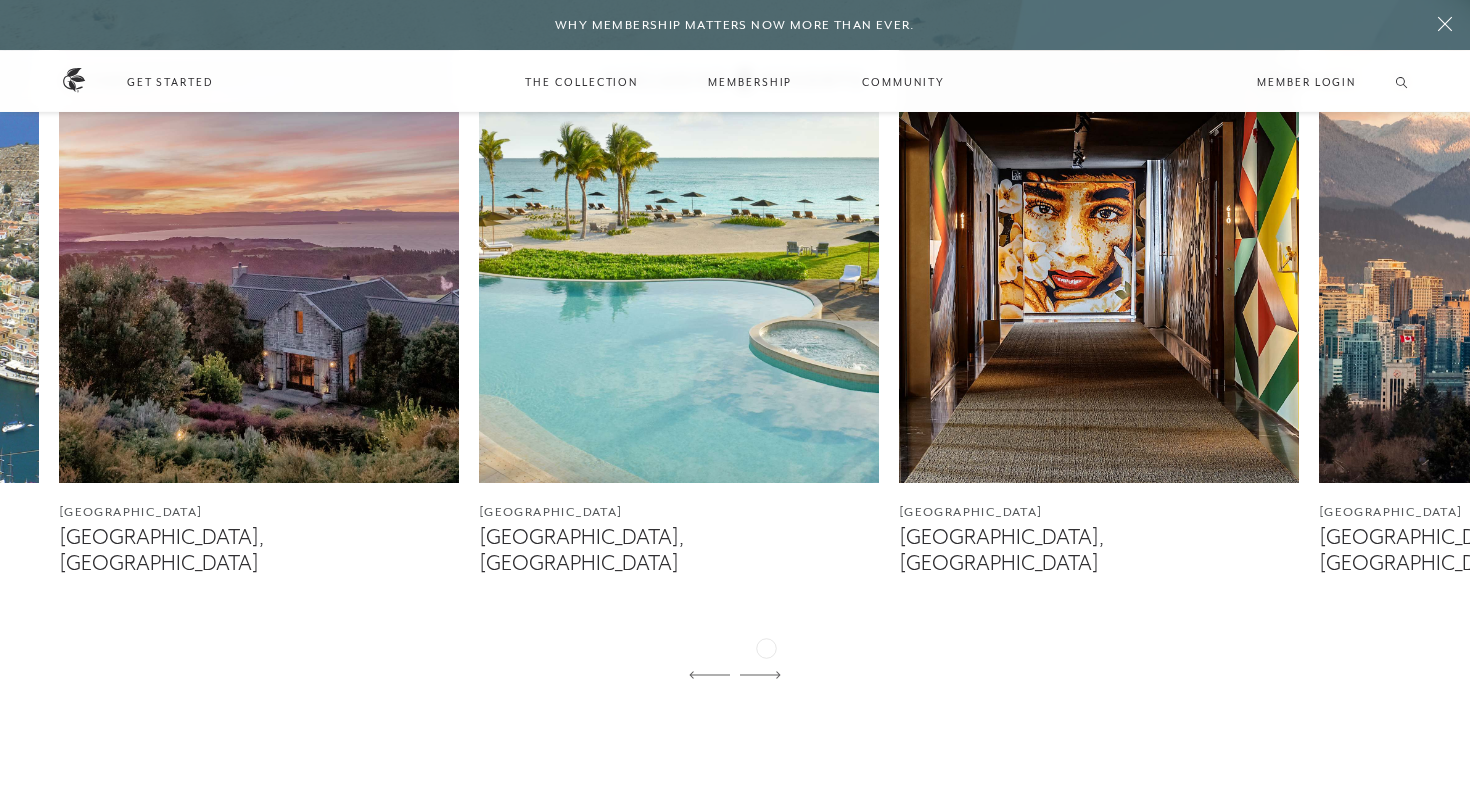 click 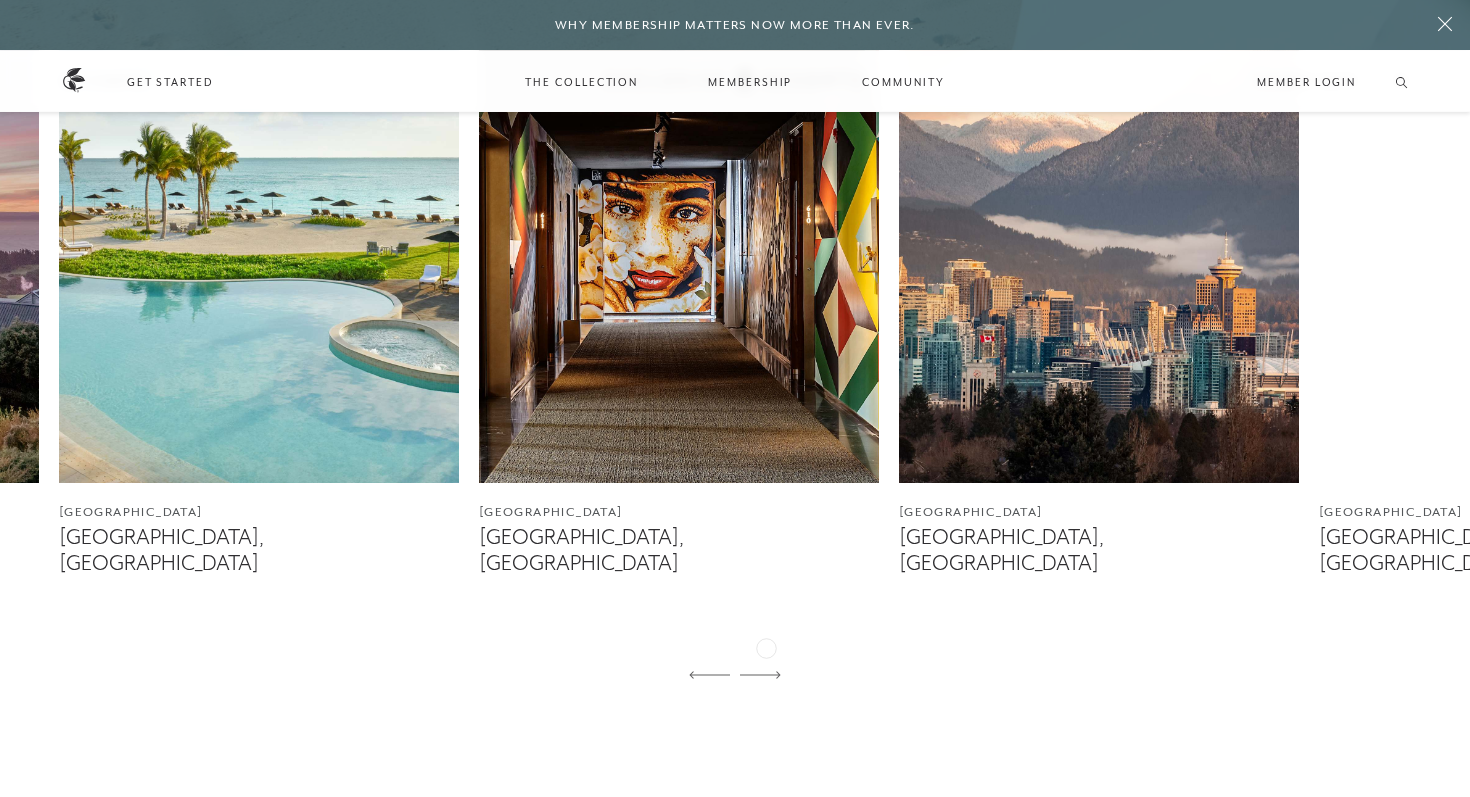 click 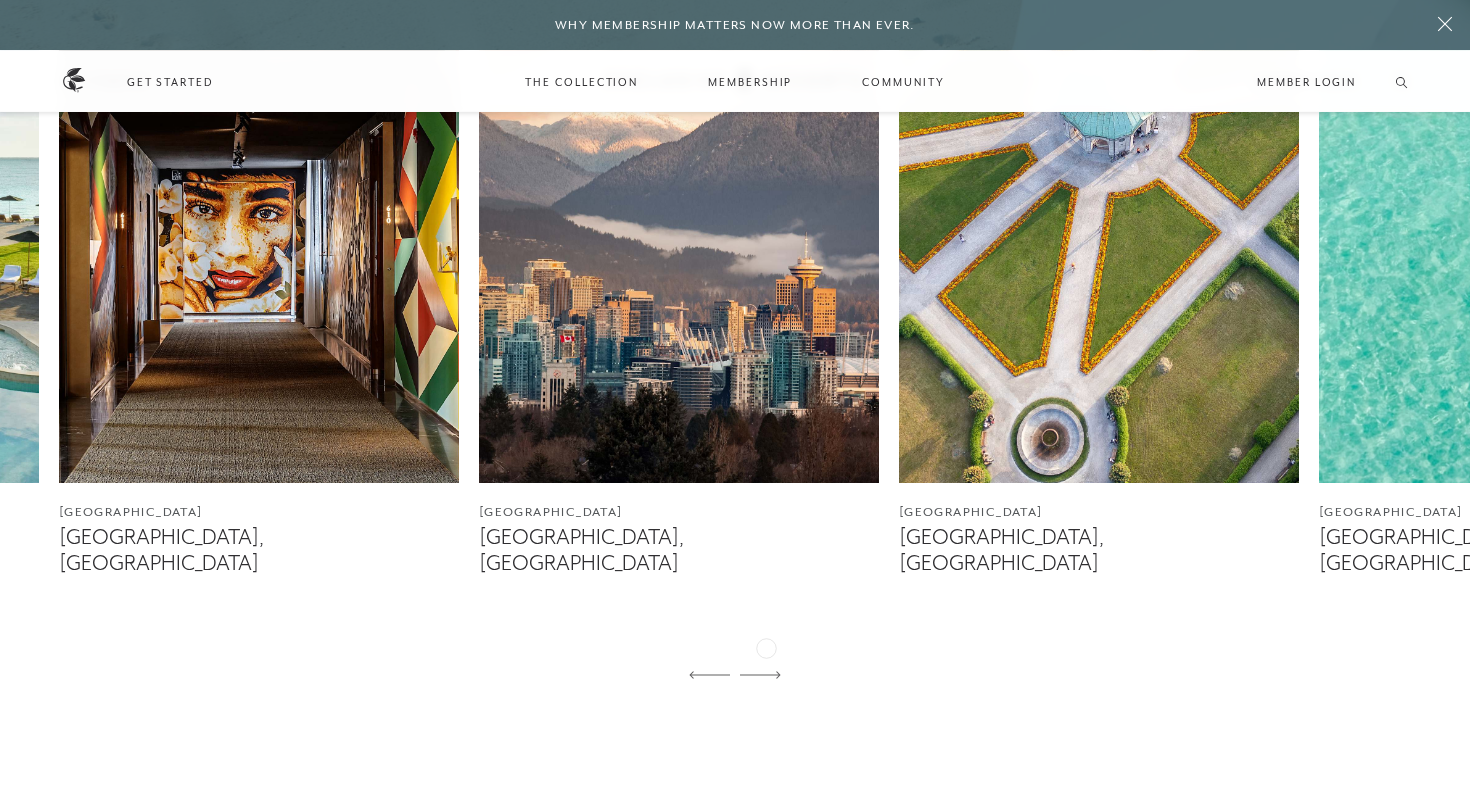 click 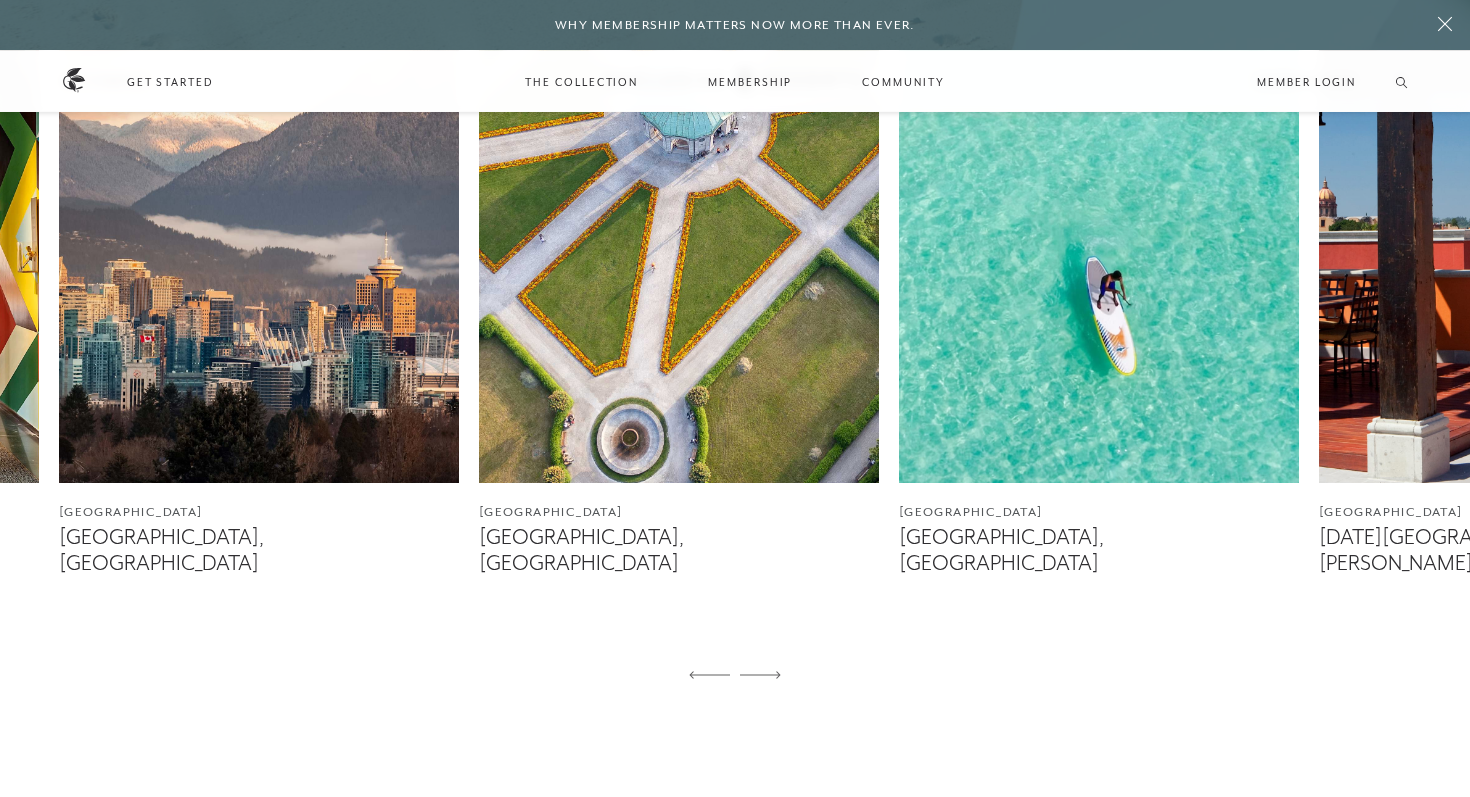 click 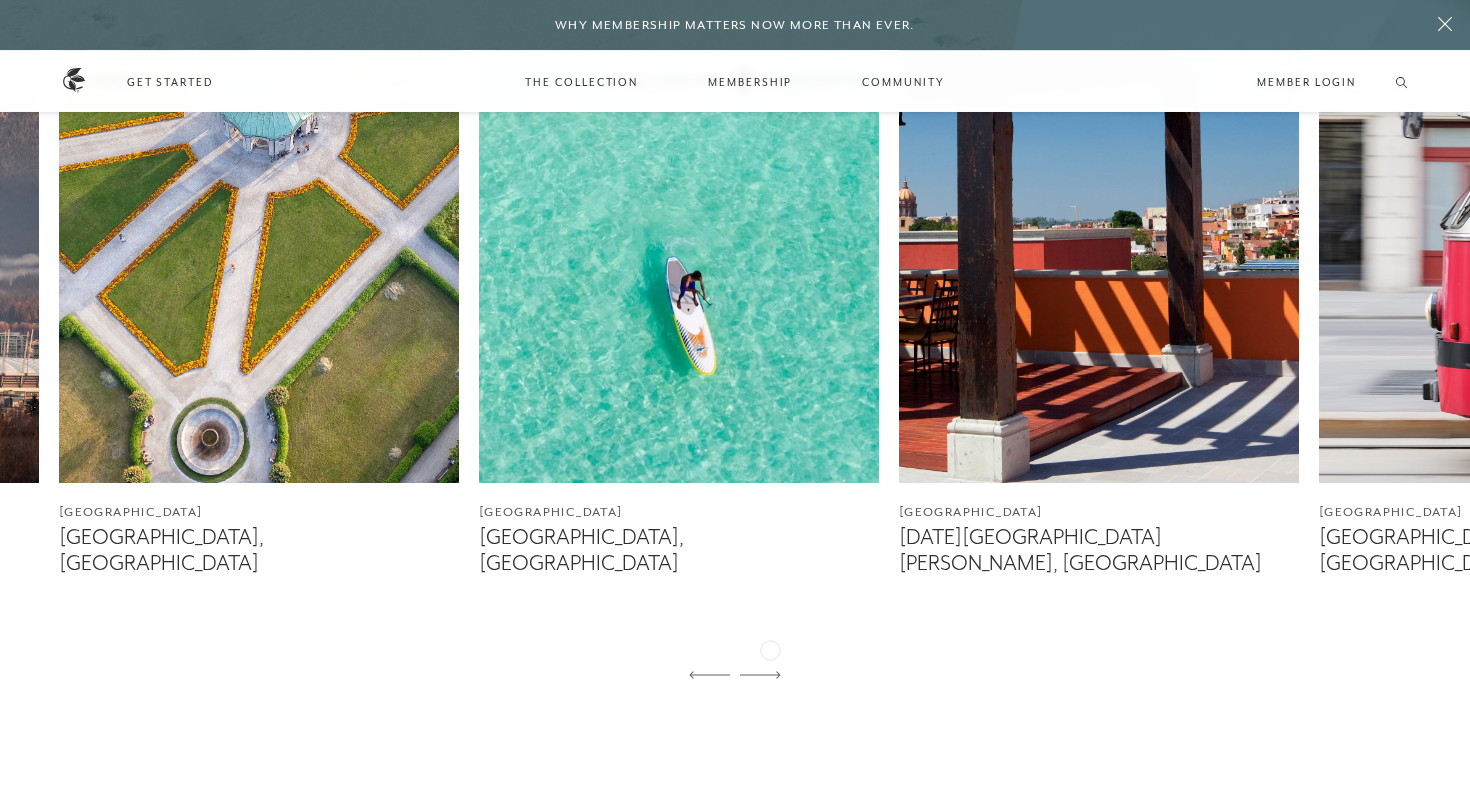 click 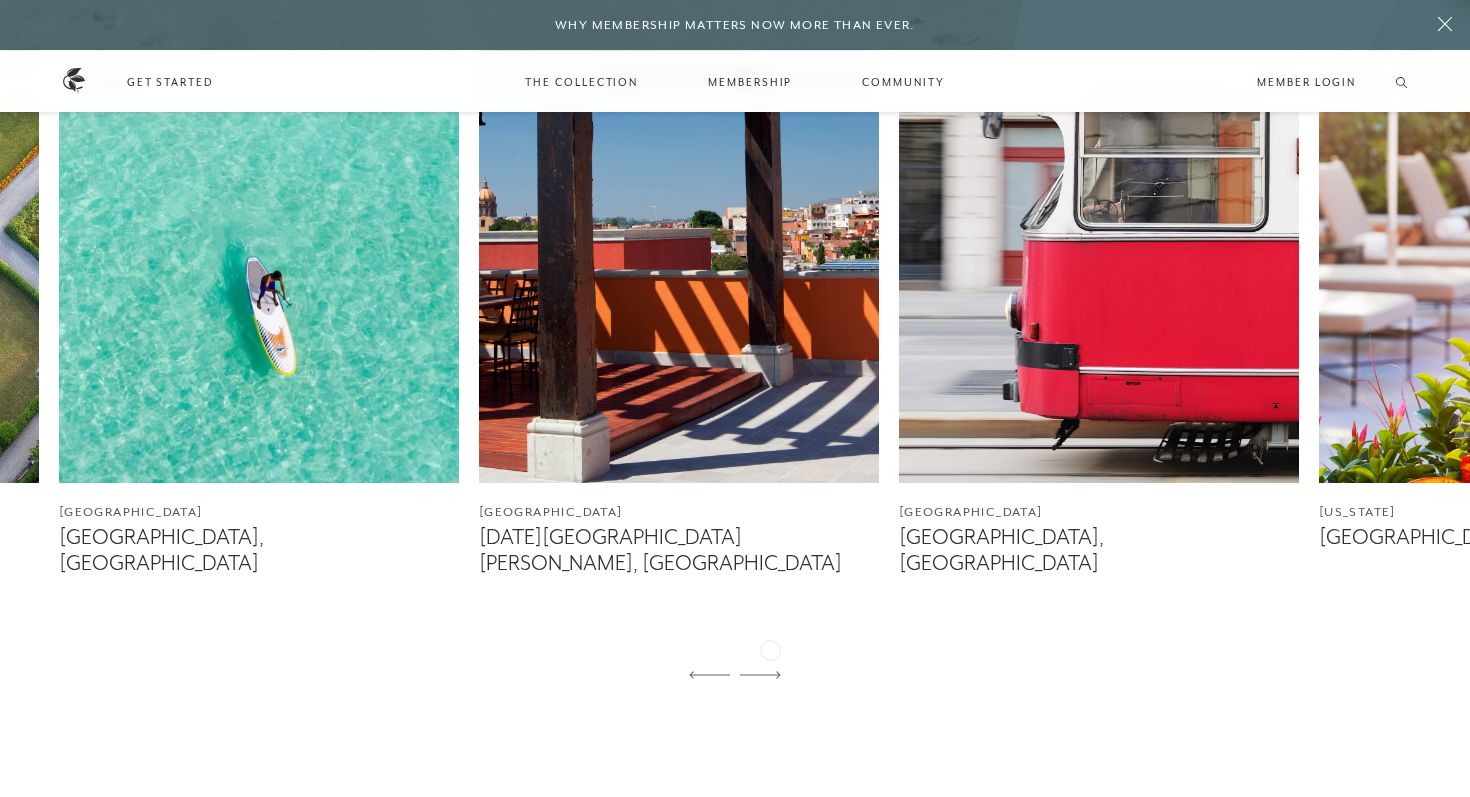 click 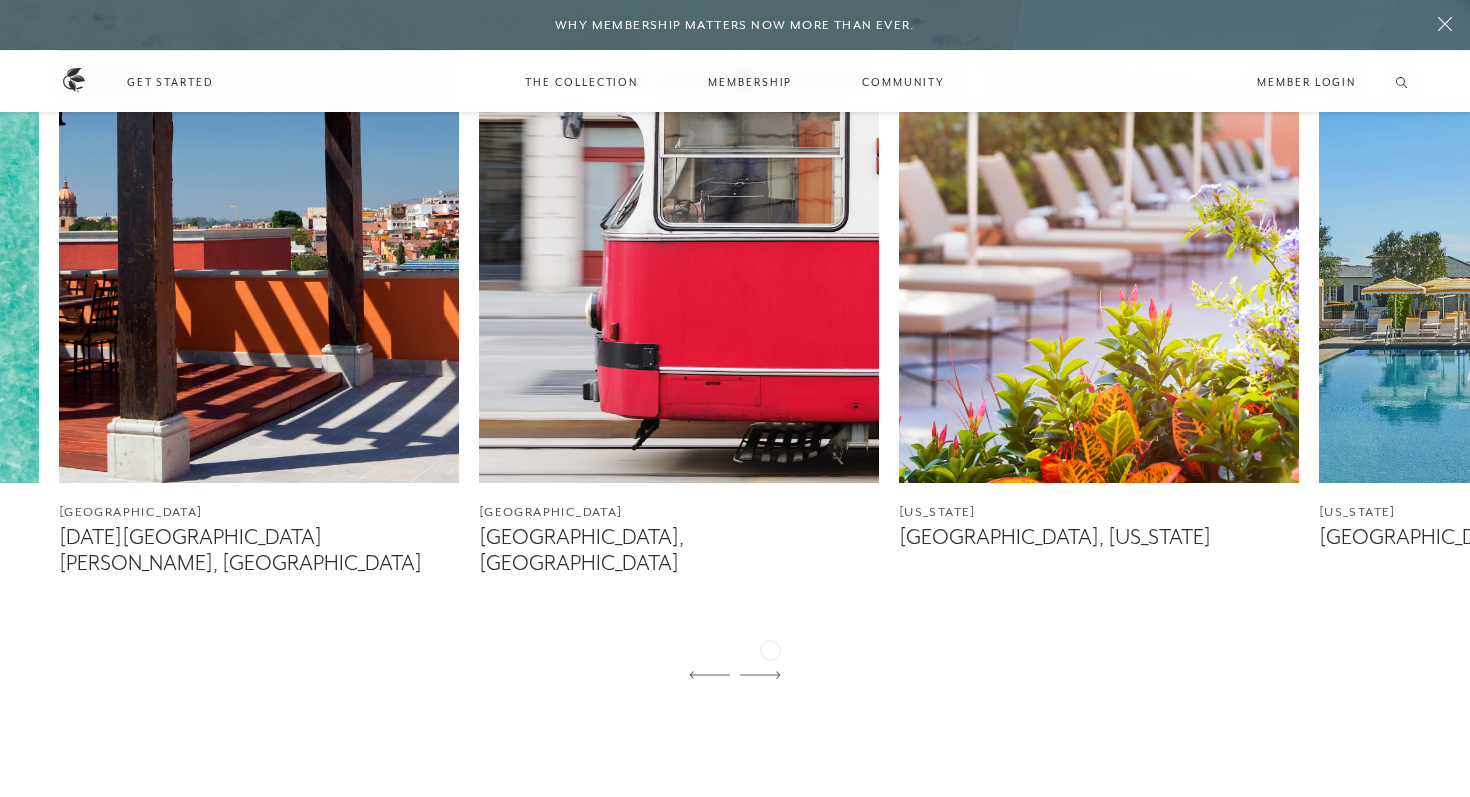 click 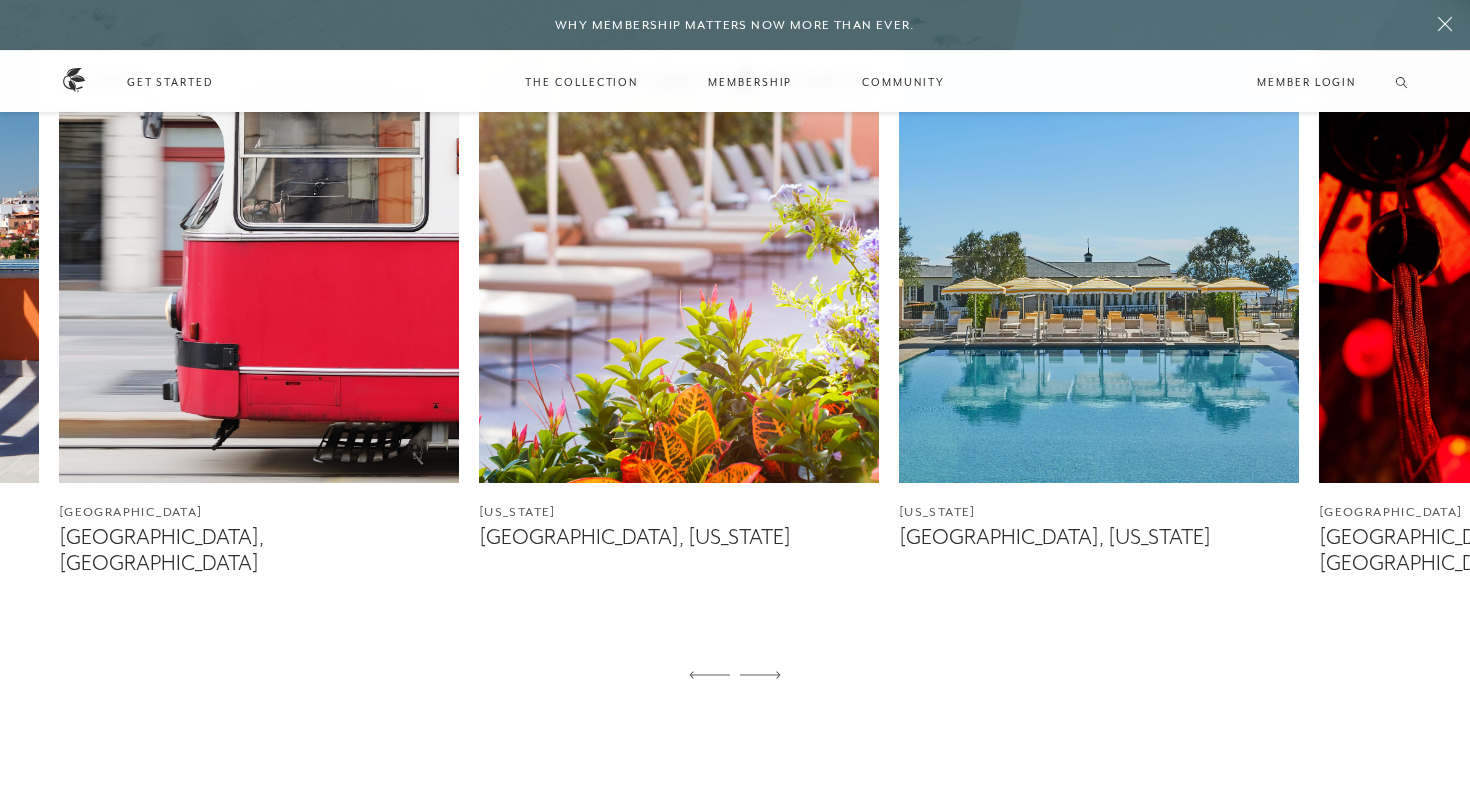 click 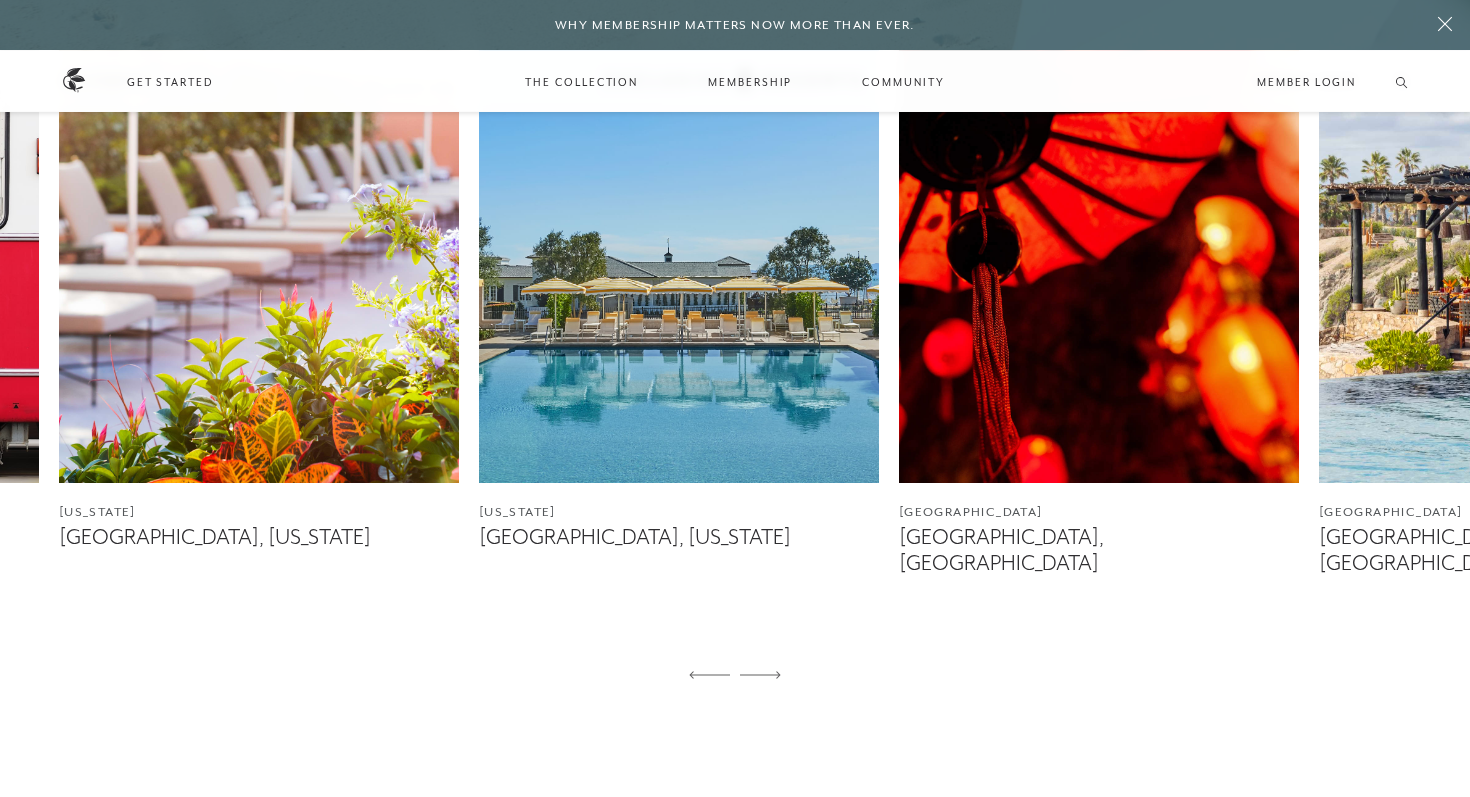 click 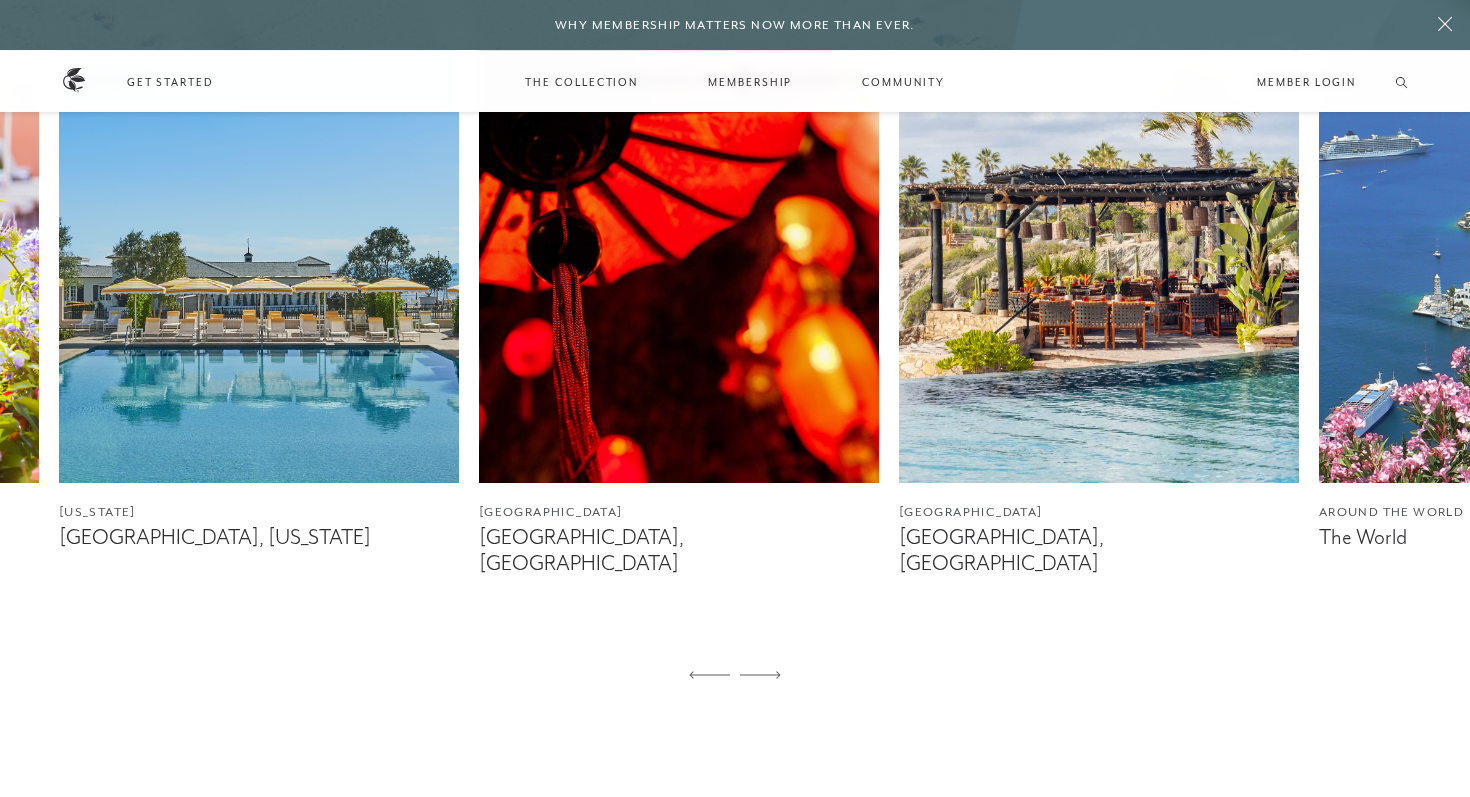 click 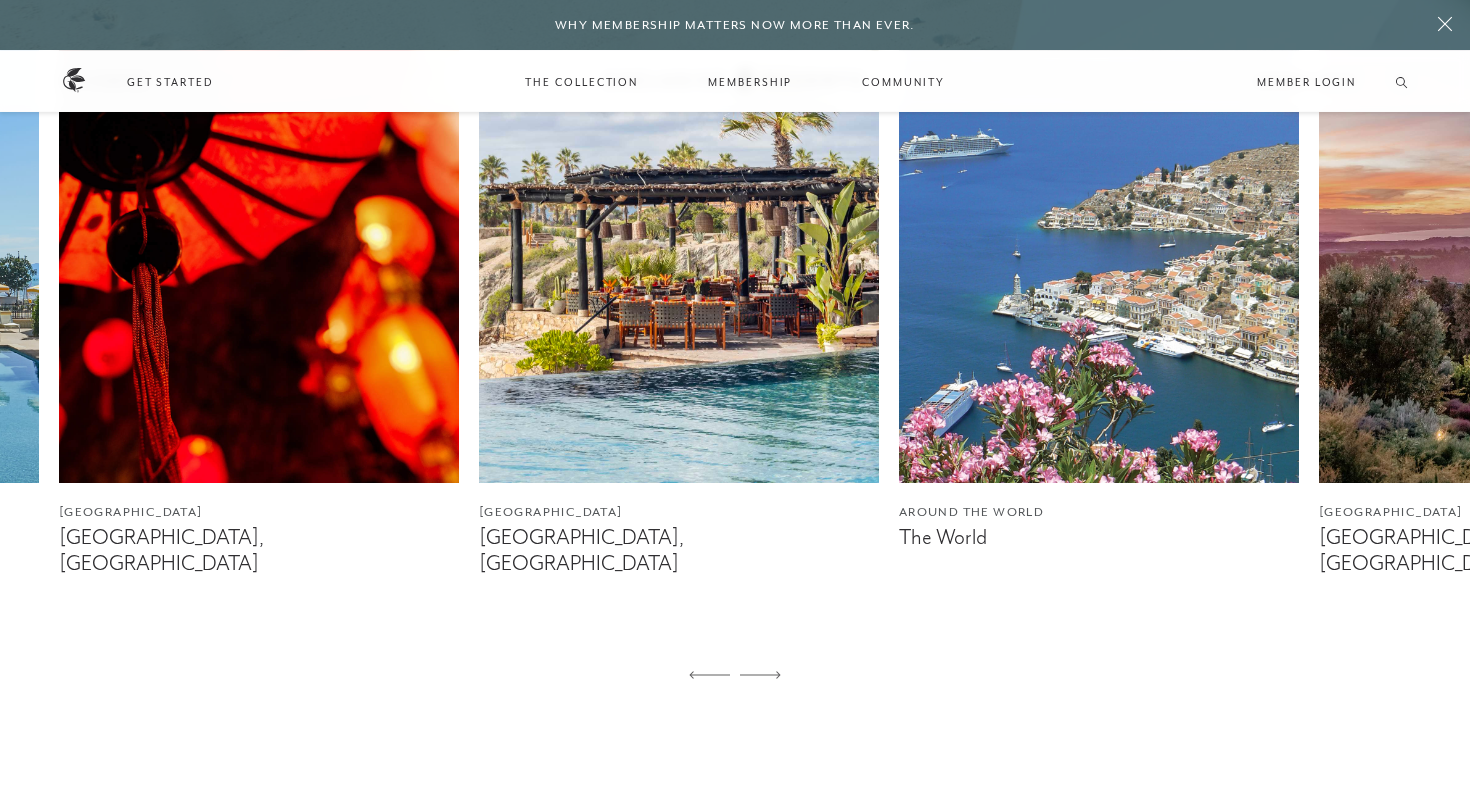 click 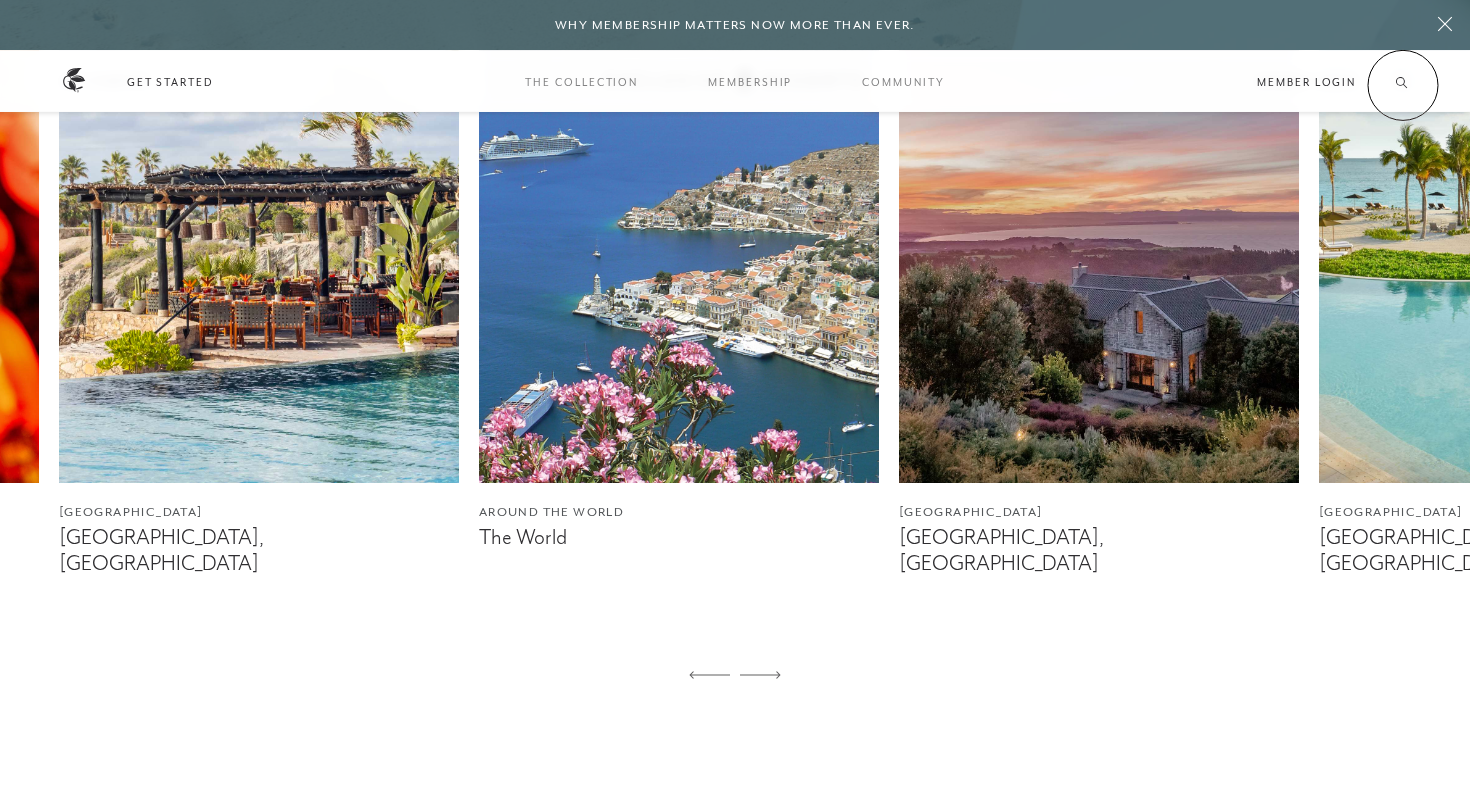 click 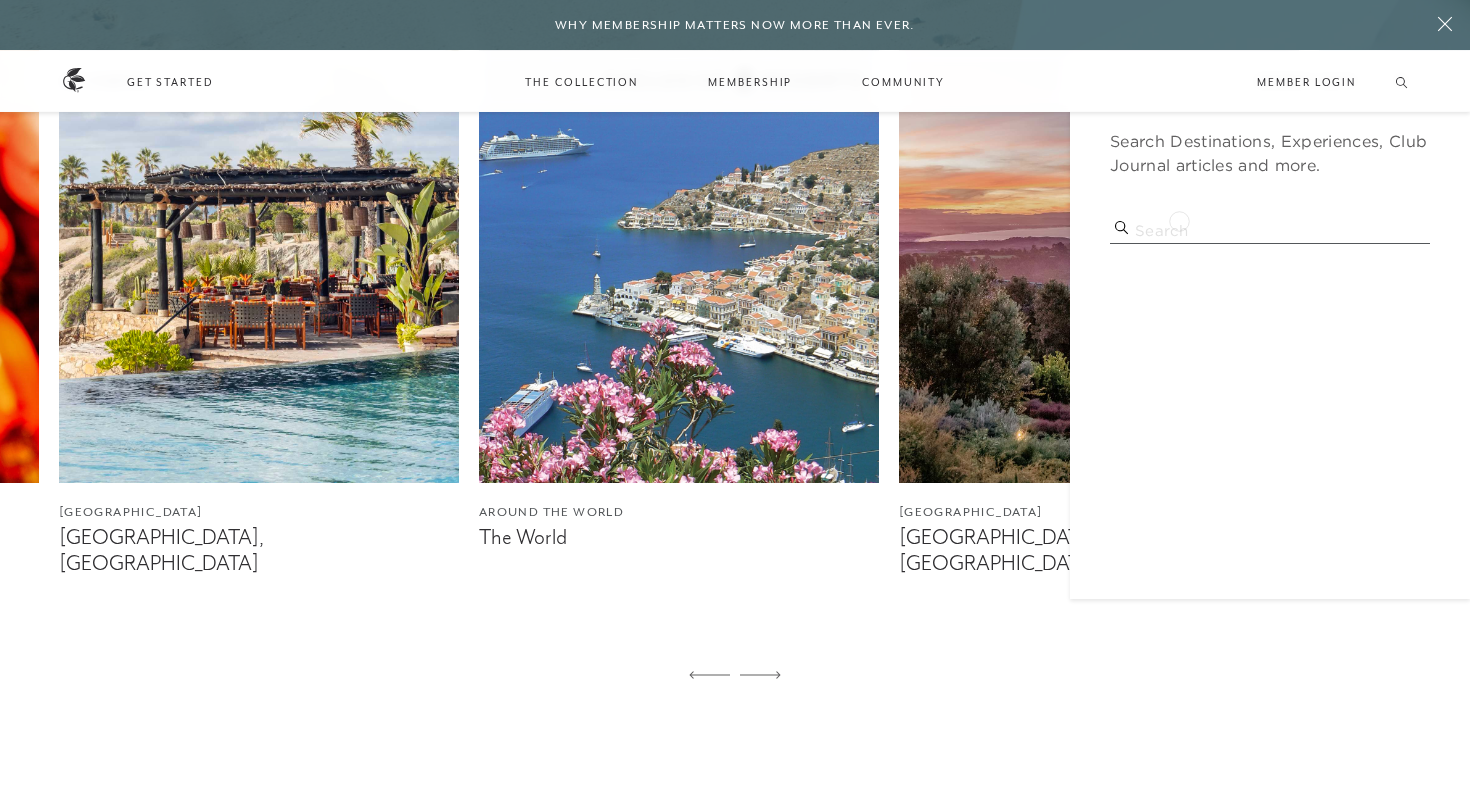 click at bounding box center (1270, 230) 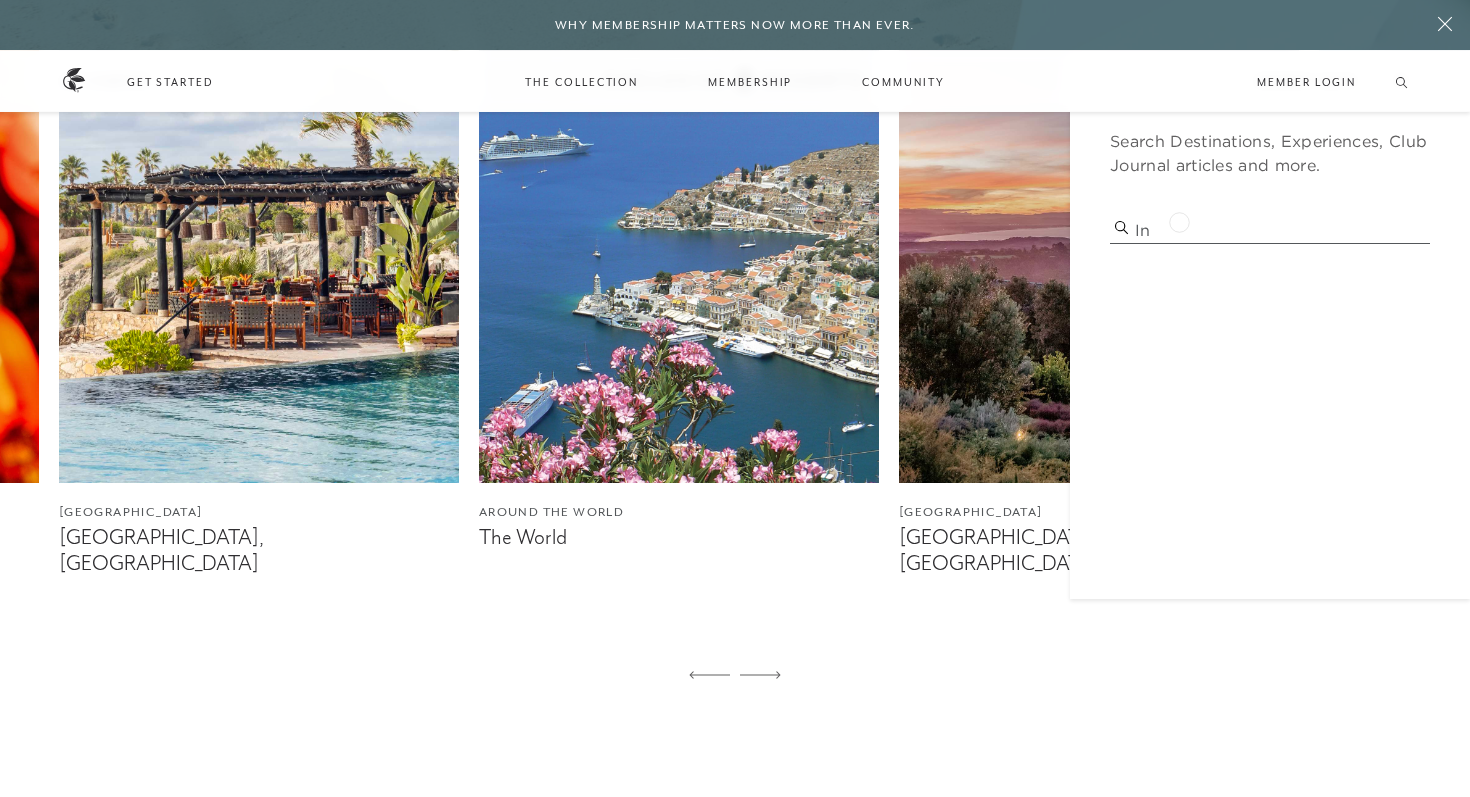 type on "i" 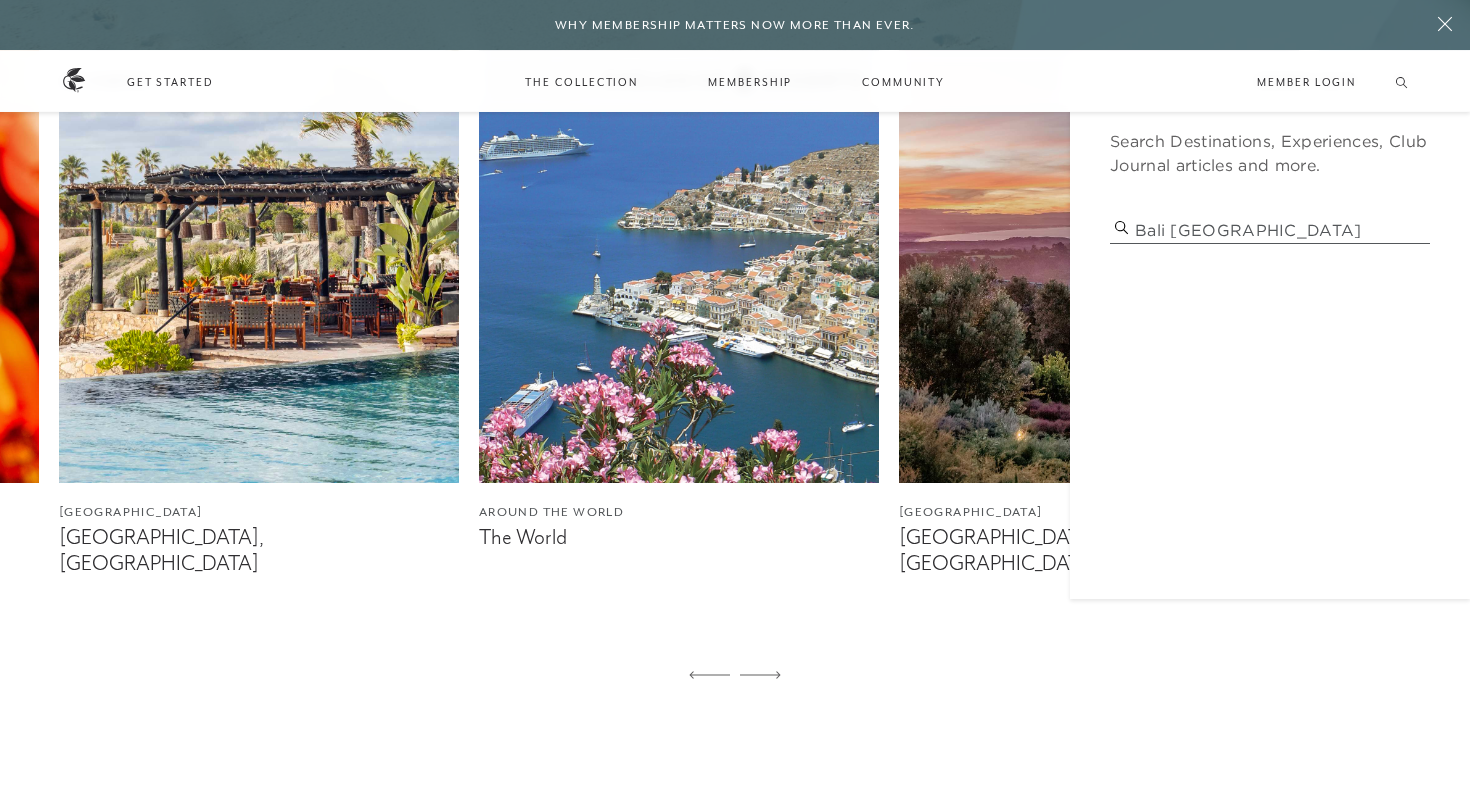 type on "bali [GEOGRAPHIC_DATA]" 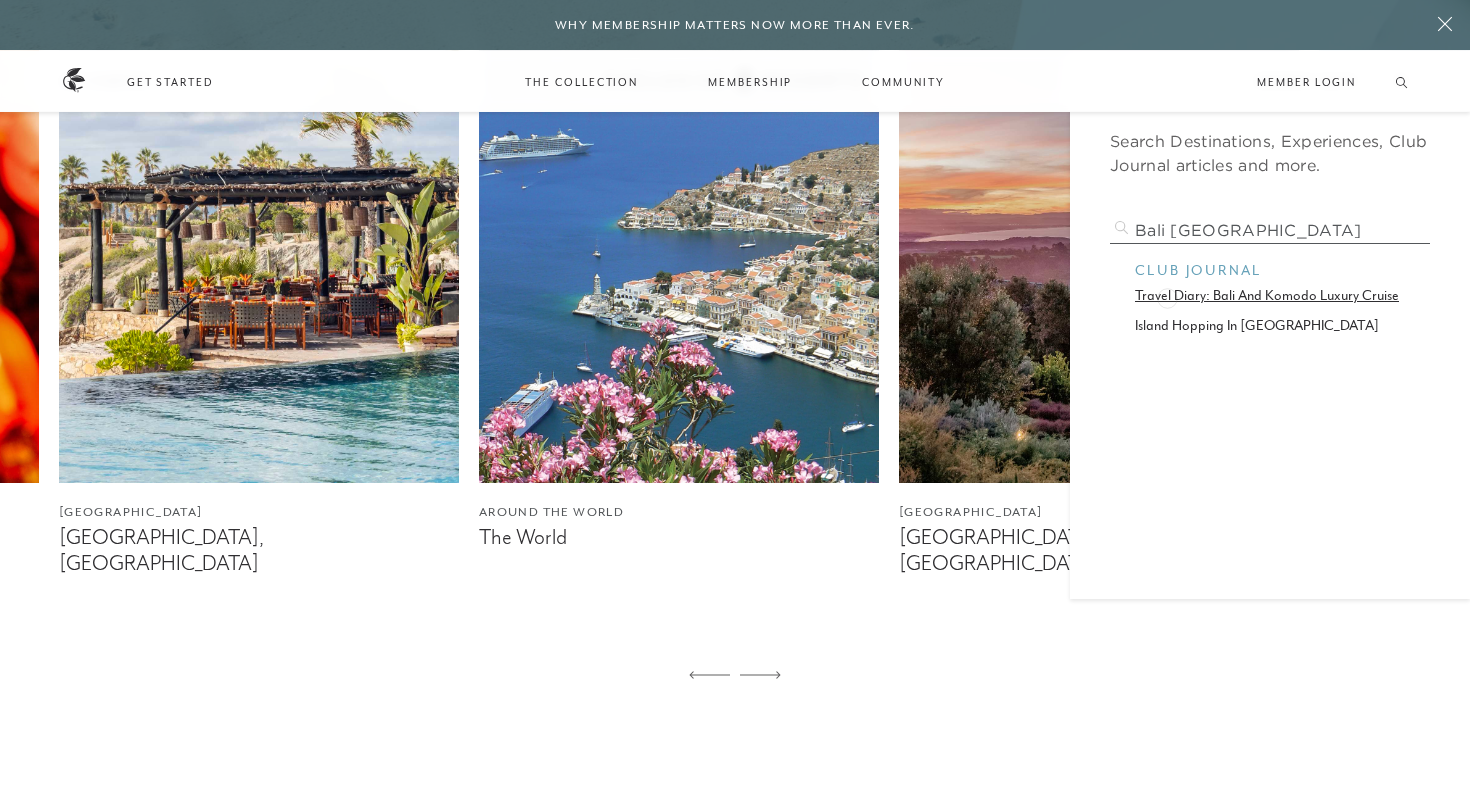 click on "travel diary: bali and komodo luxury cruise" at bounding box center [1270, 295] 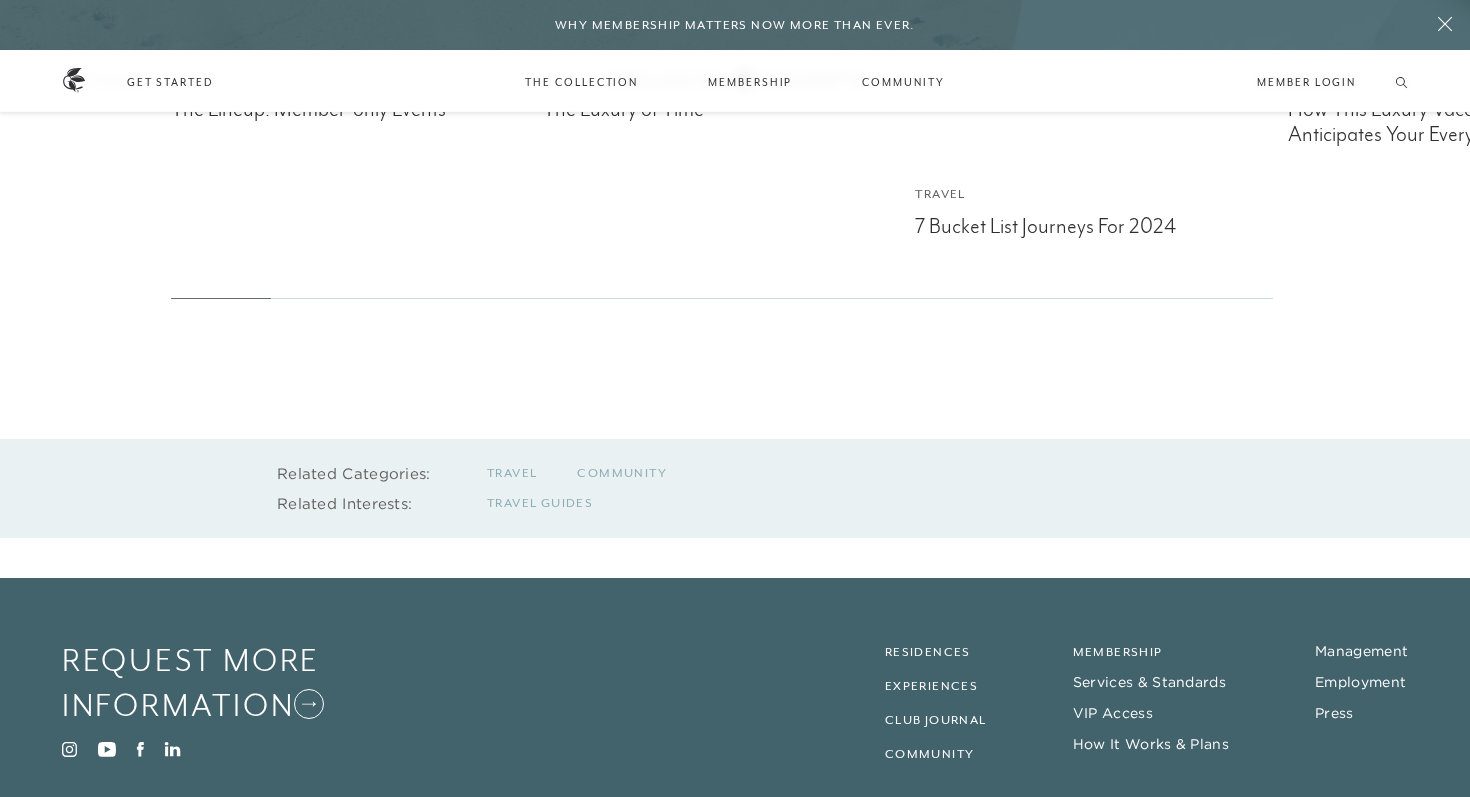 scroll, scrollTop: 7956, scrollLeft: 0, axis: vertical 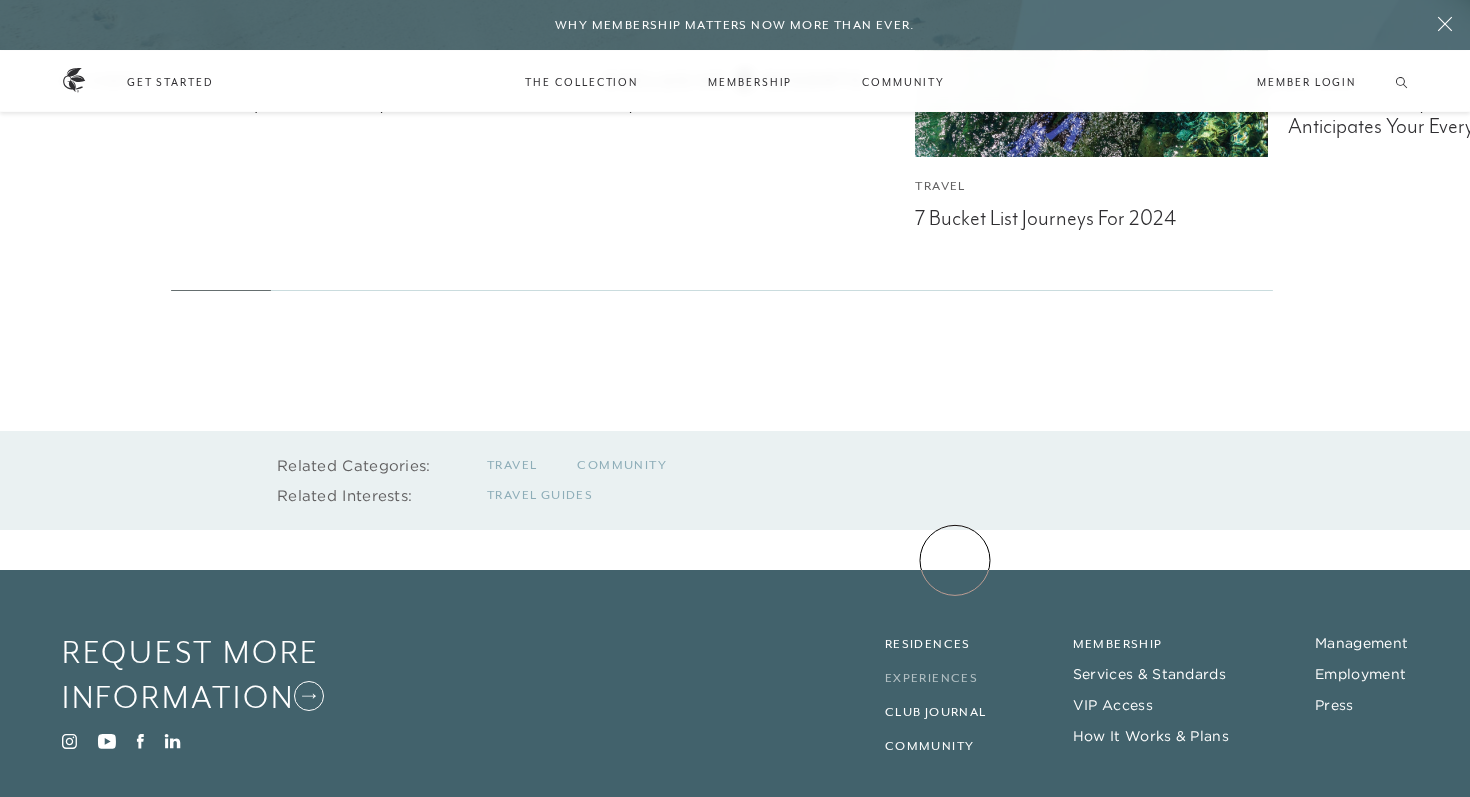 click on "Experiences" at bounding box center (931, 678) 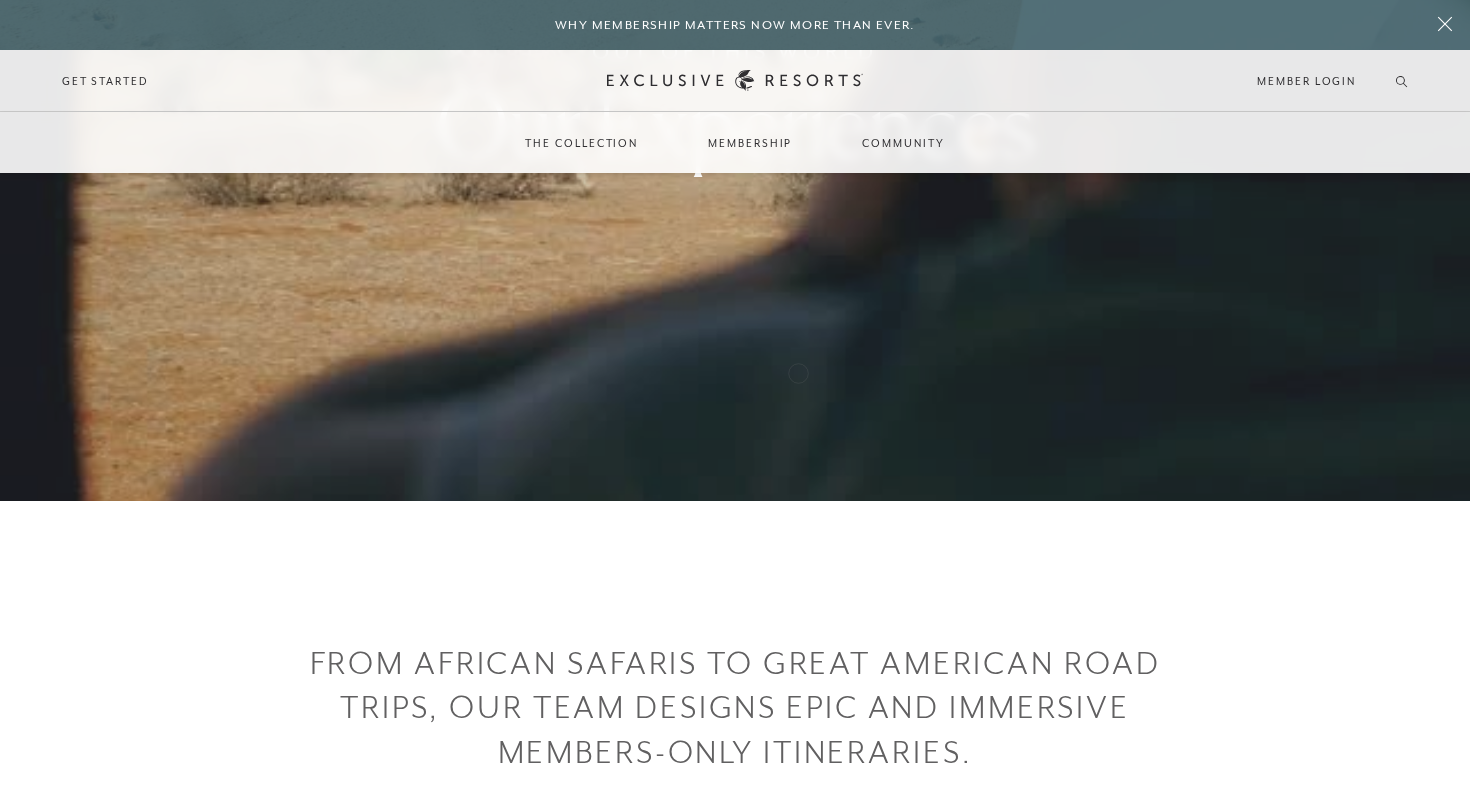 scroll, scrollTop: 0, scrollLeft: 0, axis: both 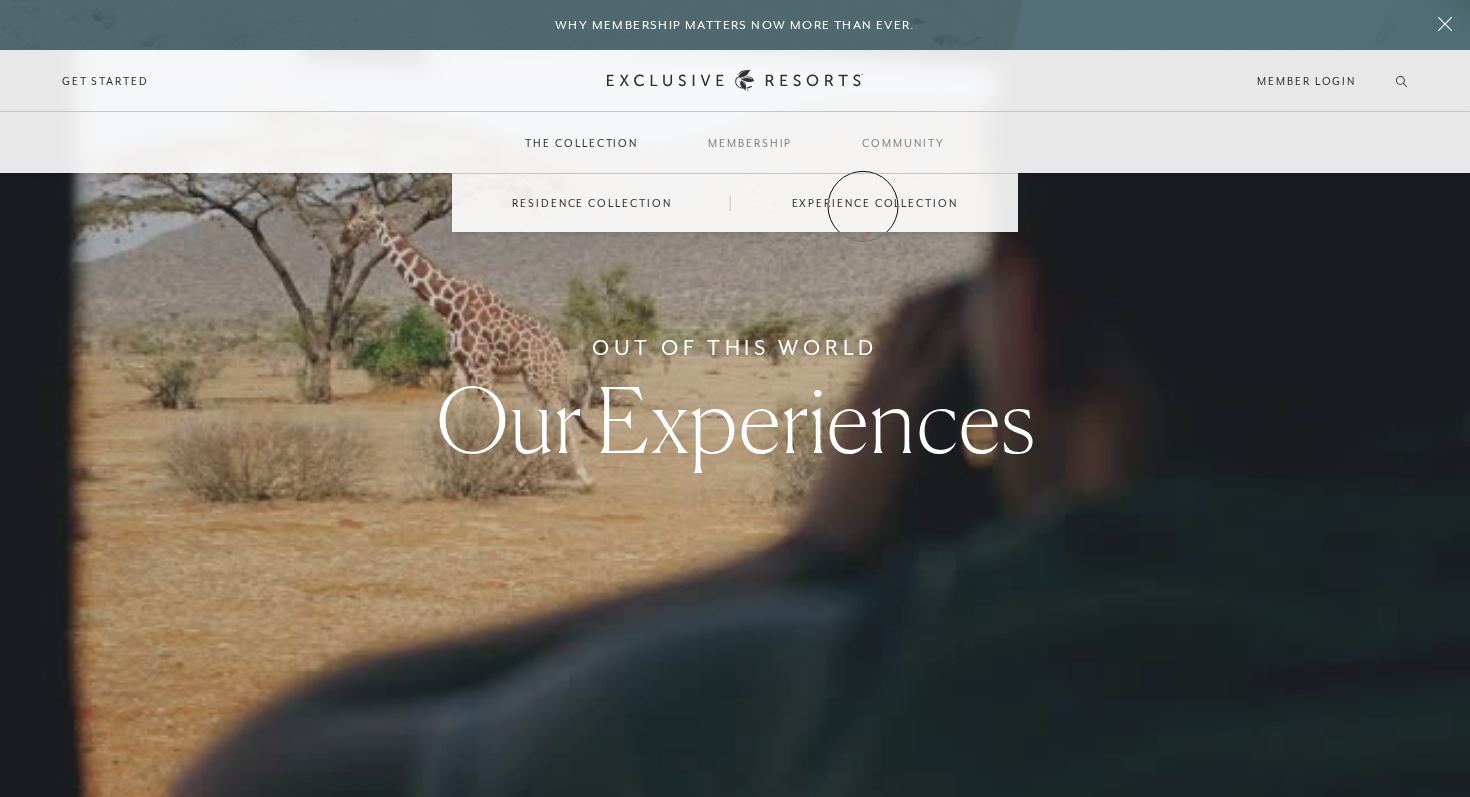 click on "Experience Collection" at bounding box center (875, 203) 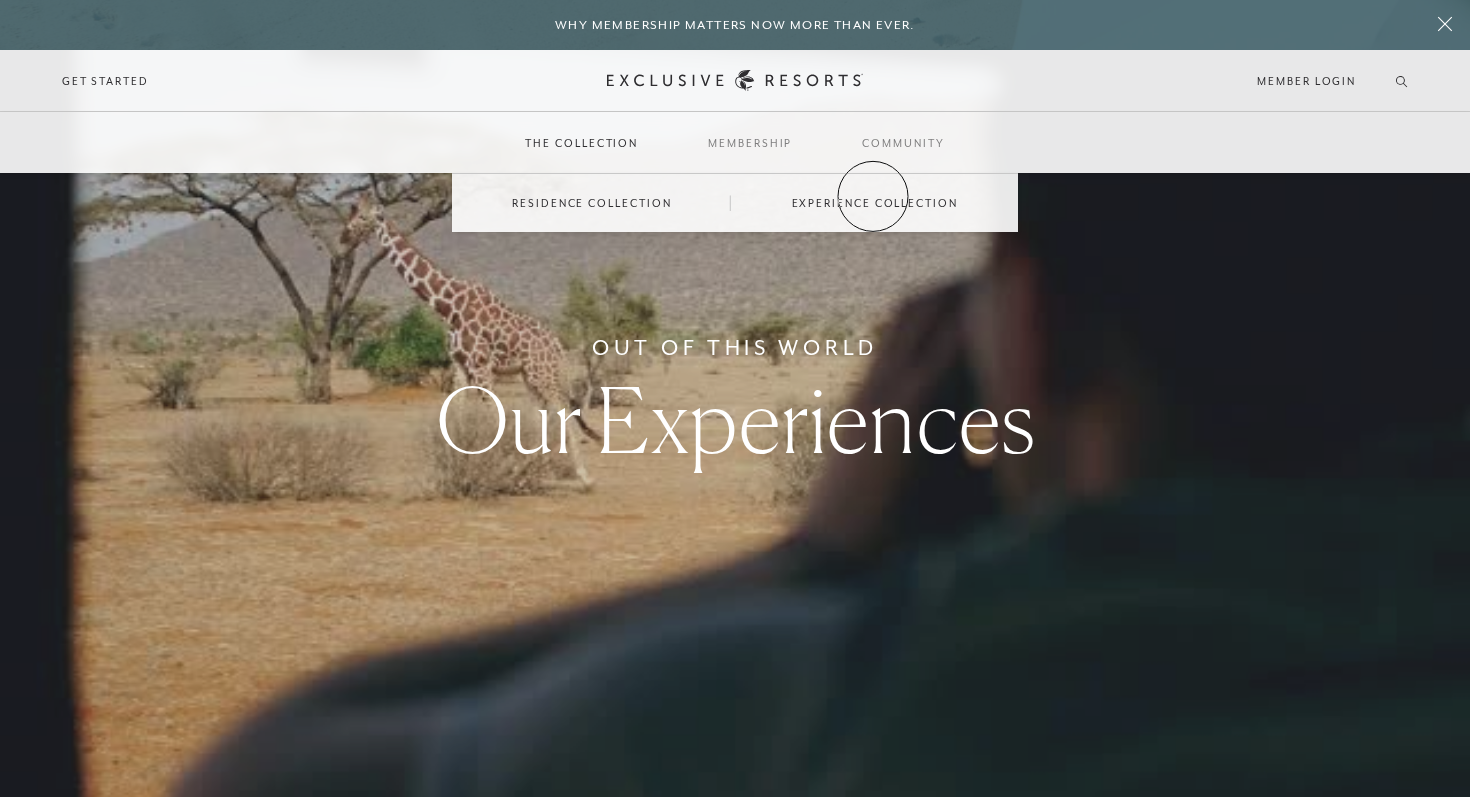 click on "Experience Collection" at bounding box center (875, 203) 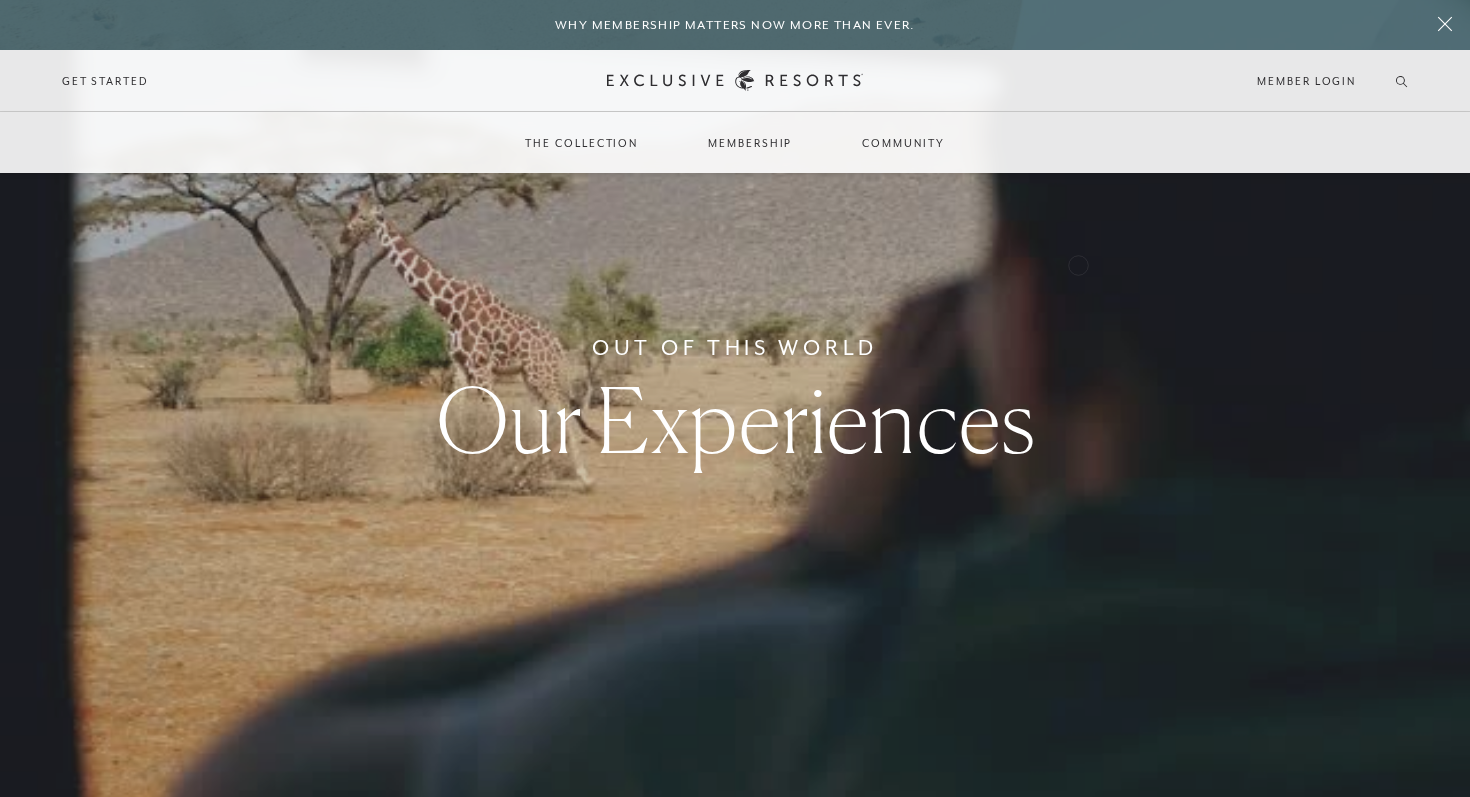 scroll, scrollTop: 13, scrollLeft: 0, axis: vertical 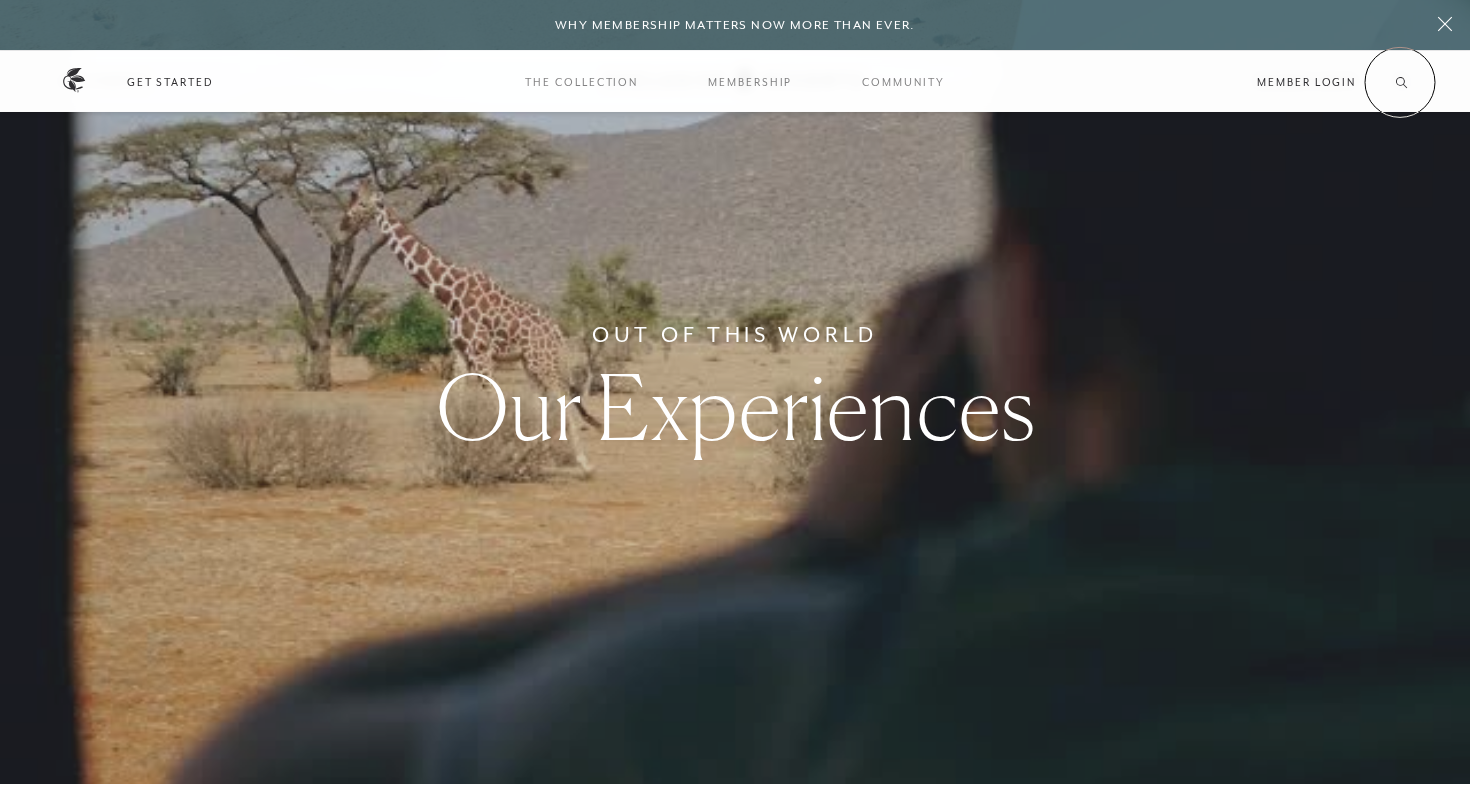 click 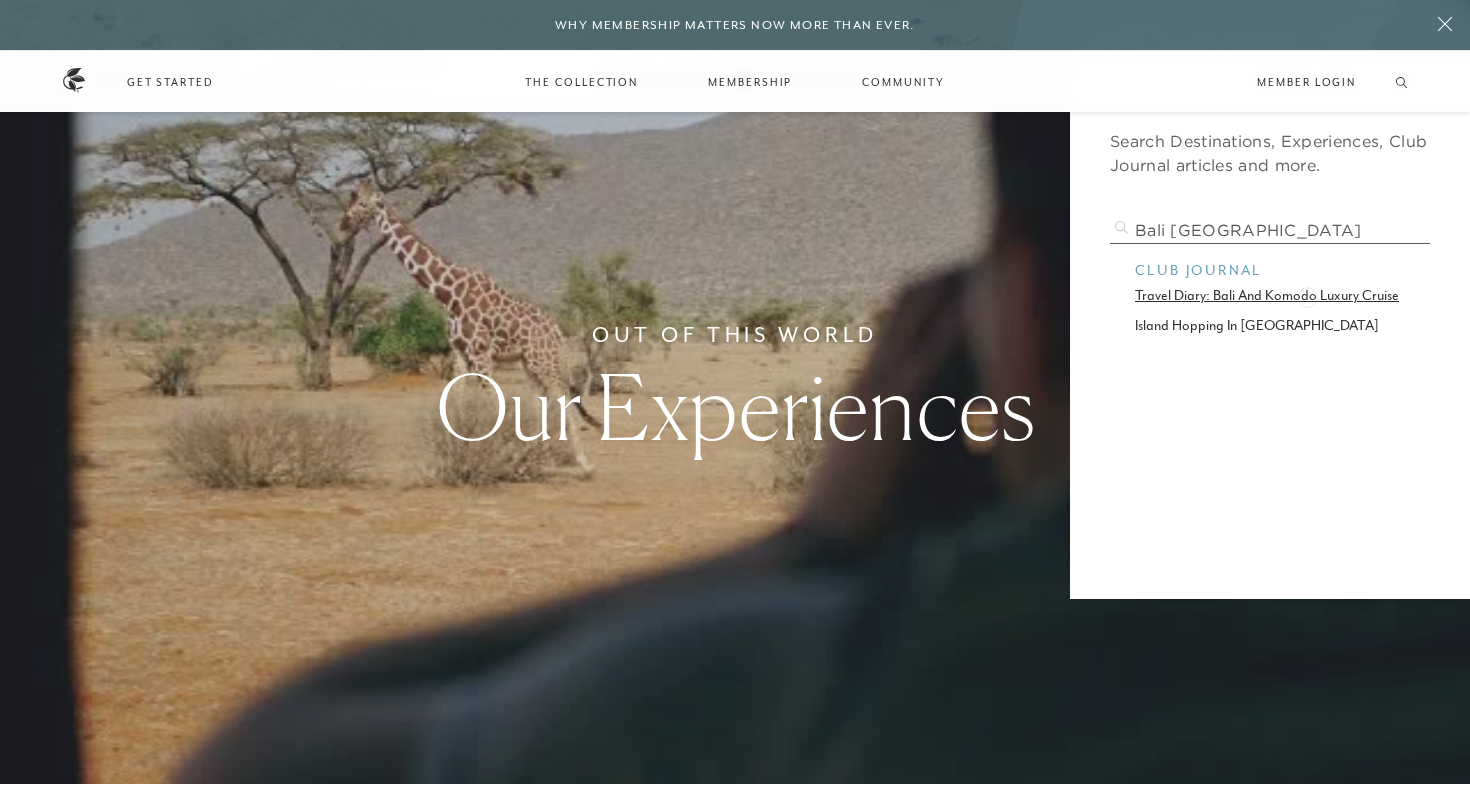 click on "travel diary: bali and komodo luxury cruise" at bounding box center (1270, 295) 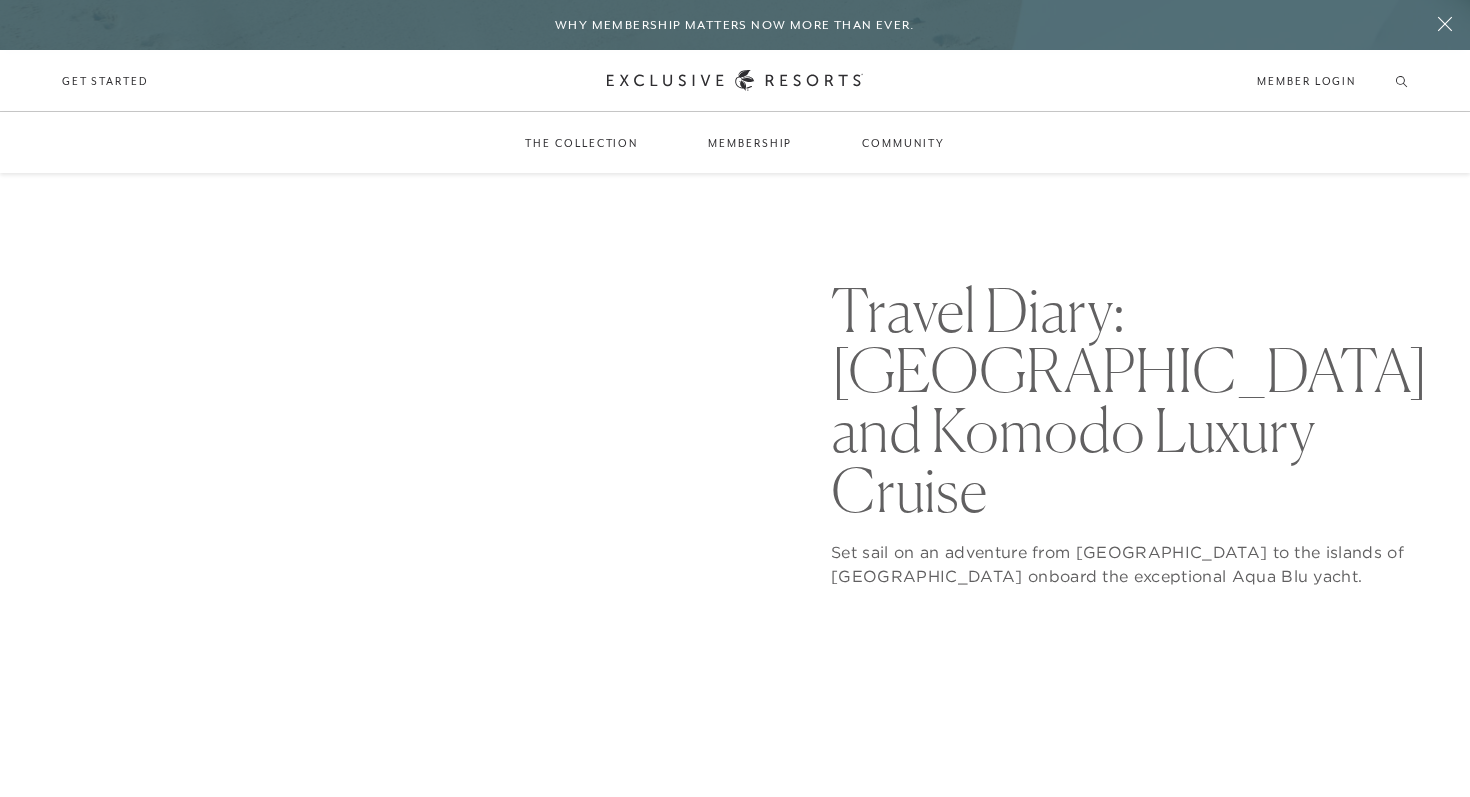 scroll, scrollTop: 0, scrollLeft: 0, axis: both 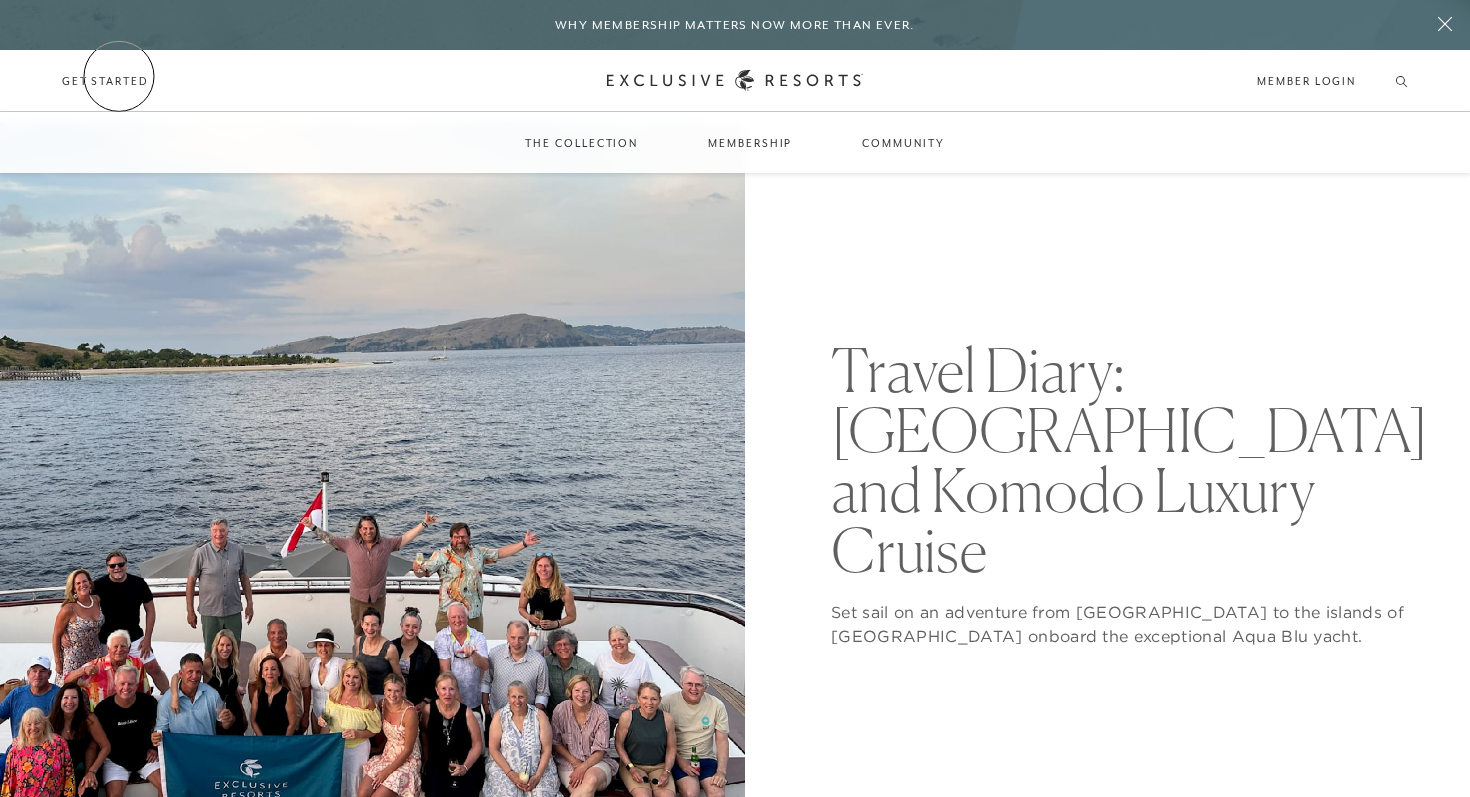 click on "Get Started" at bounding box center (105, 81) 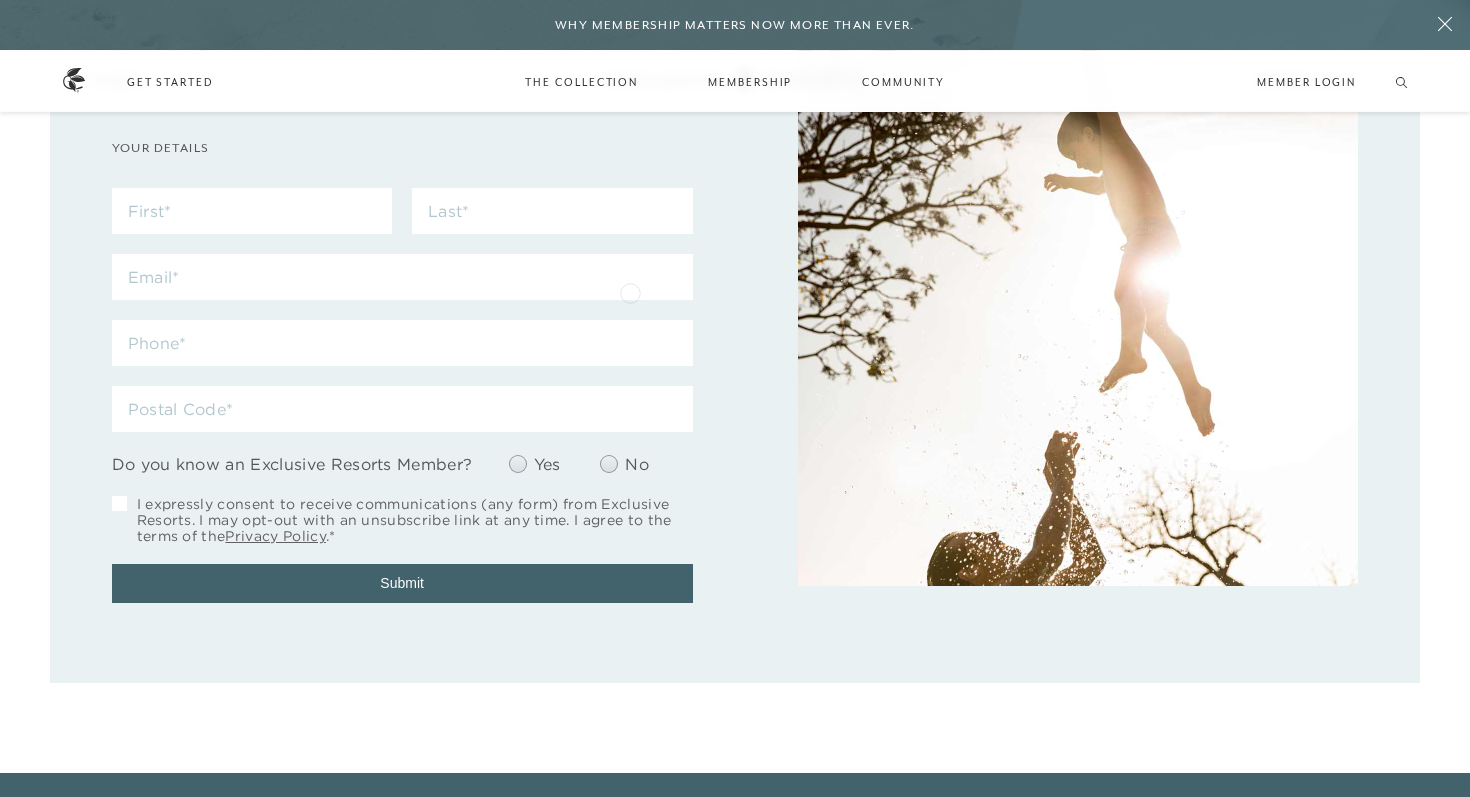 scroll, scrollTop: 205, scrollLeft: 0, axis: vertical 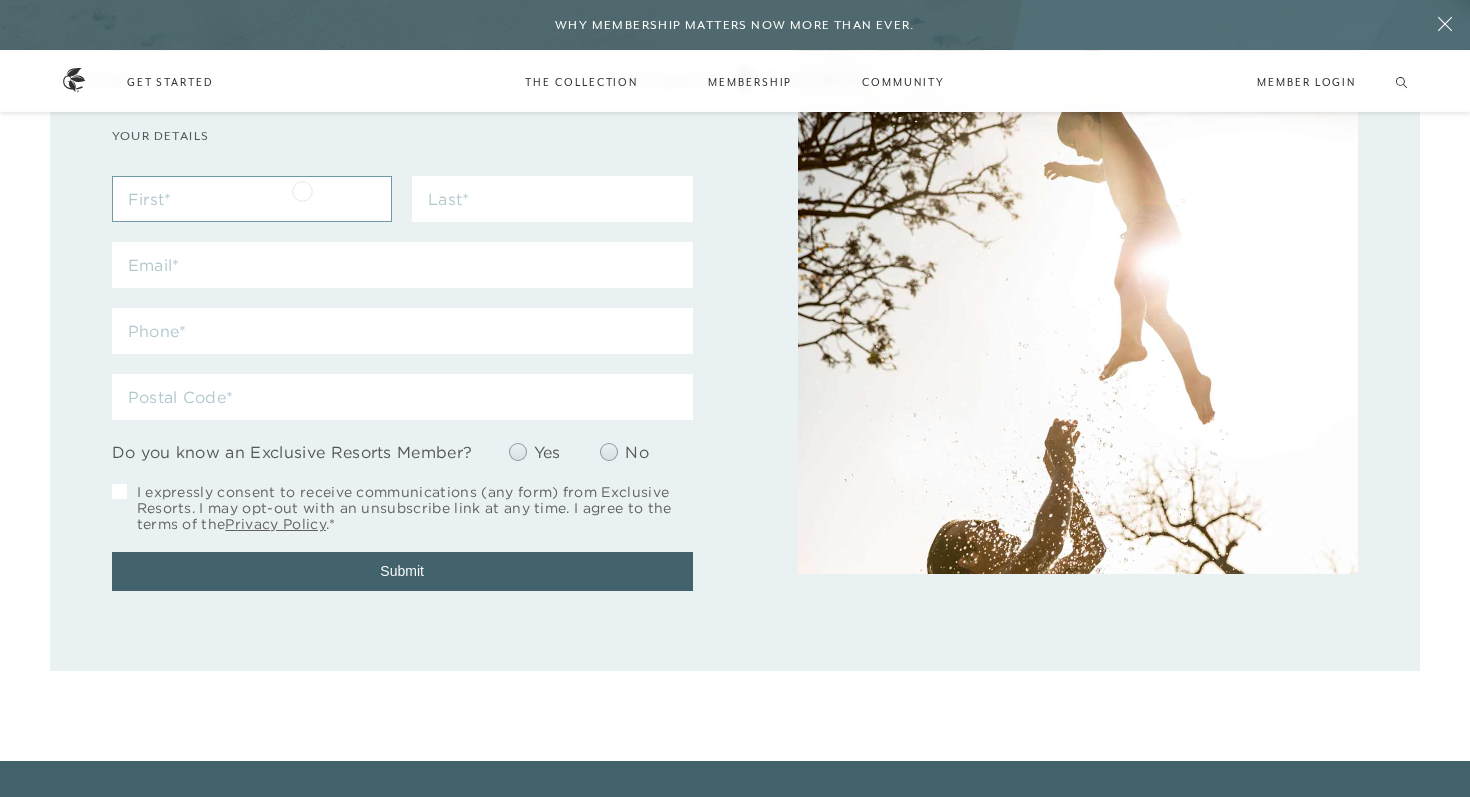 click at bounding box center (252, 199) 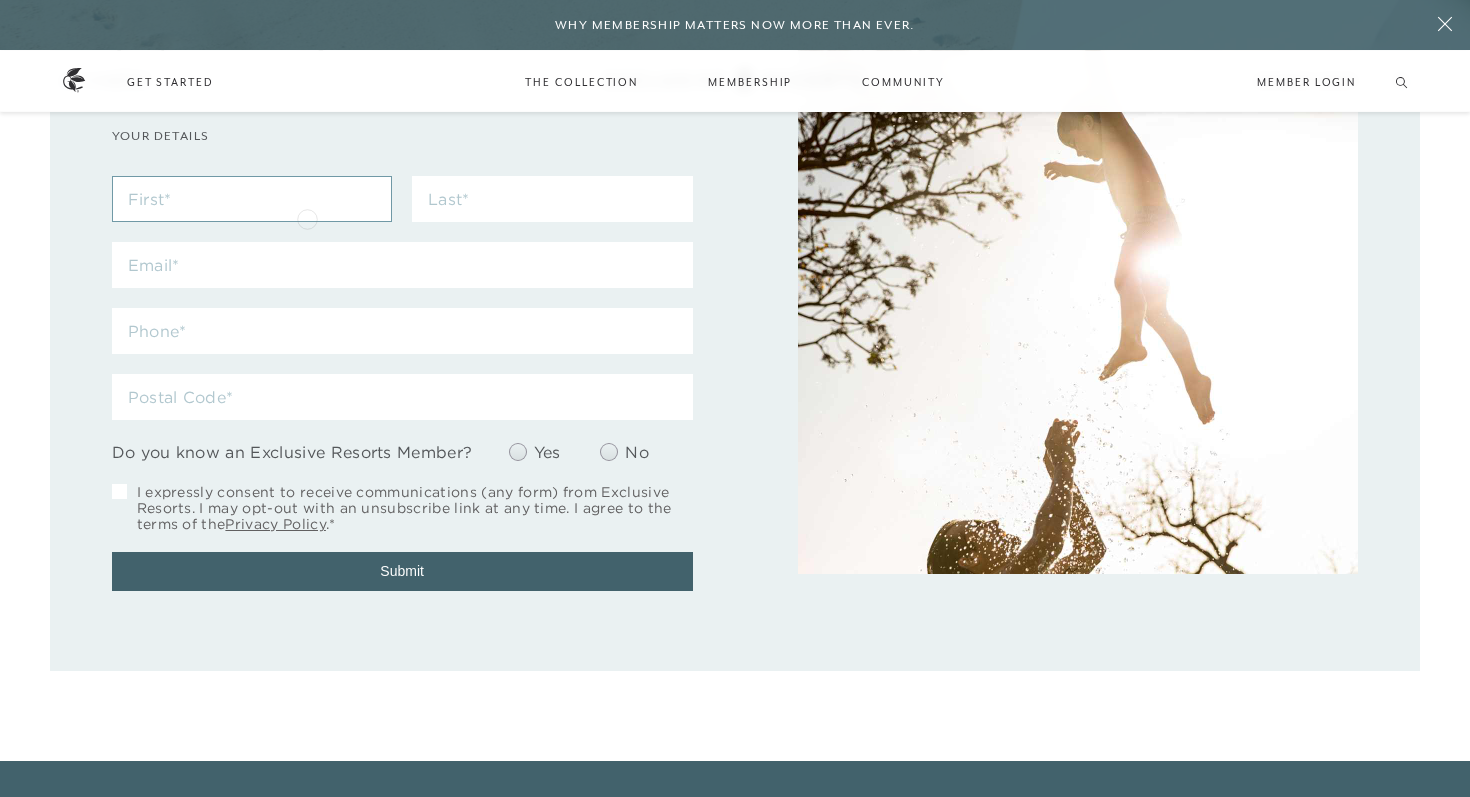 type on "Camellia" 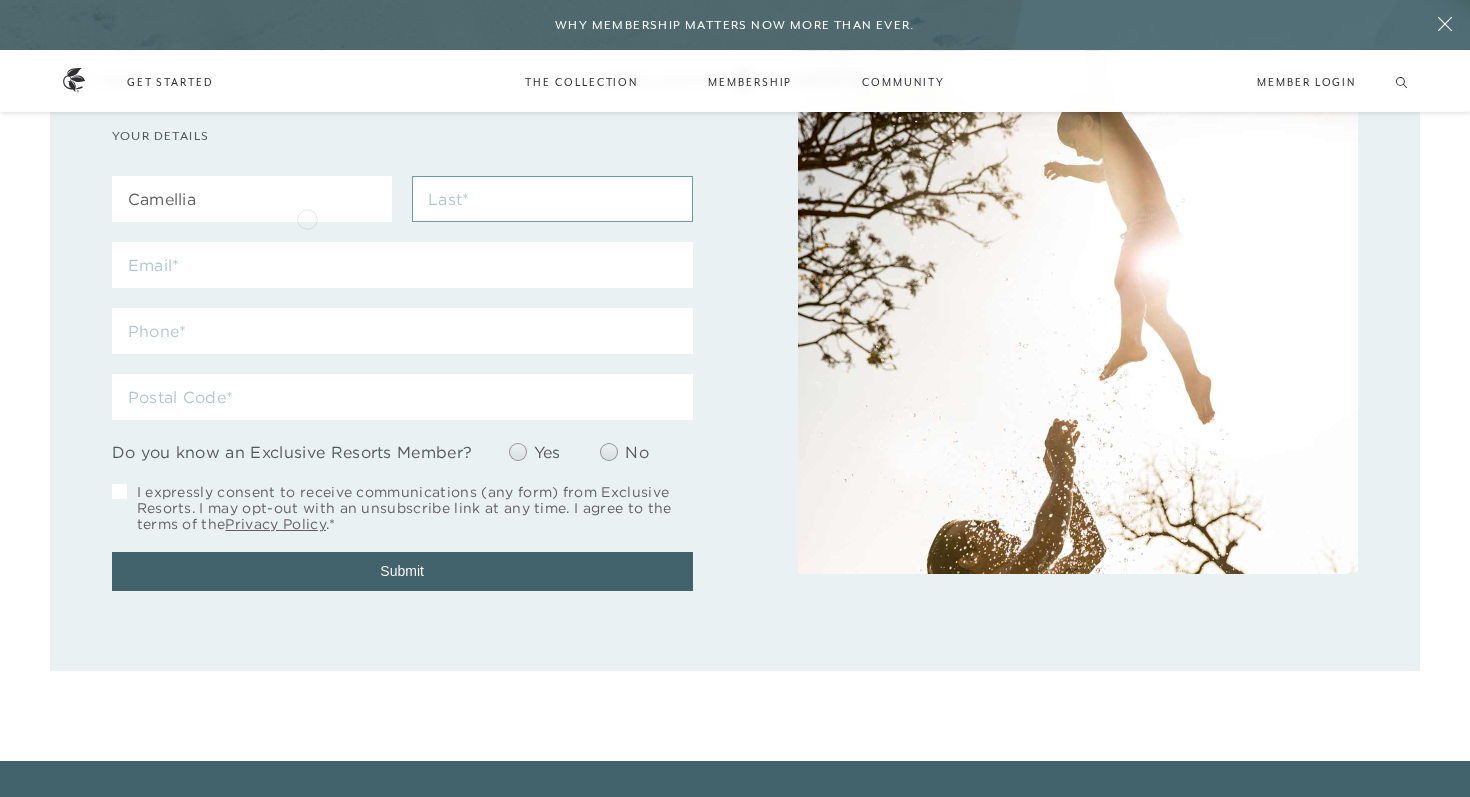 type on "Ngo" 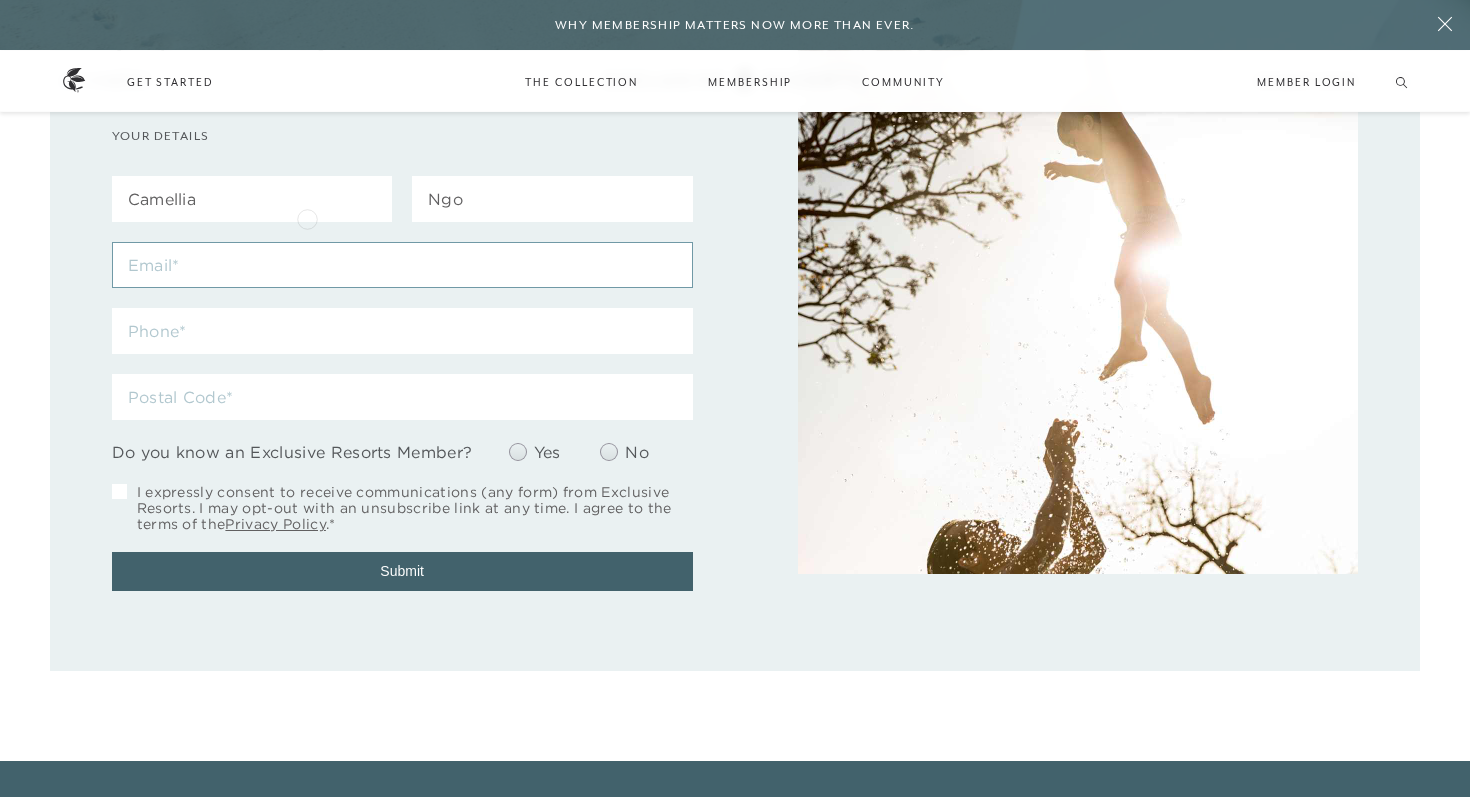 type on "[EMAIL_ADDRESS][DOMAIN_NAME]" 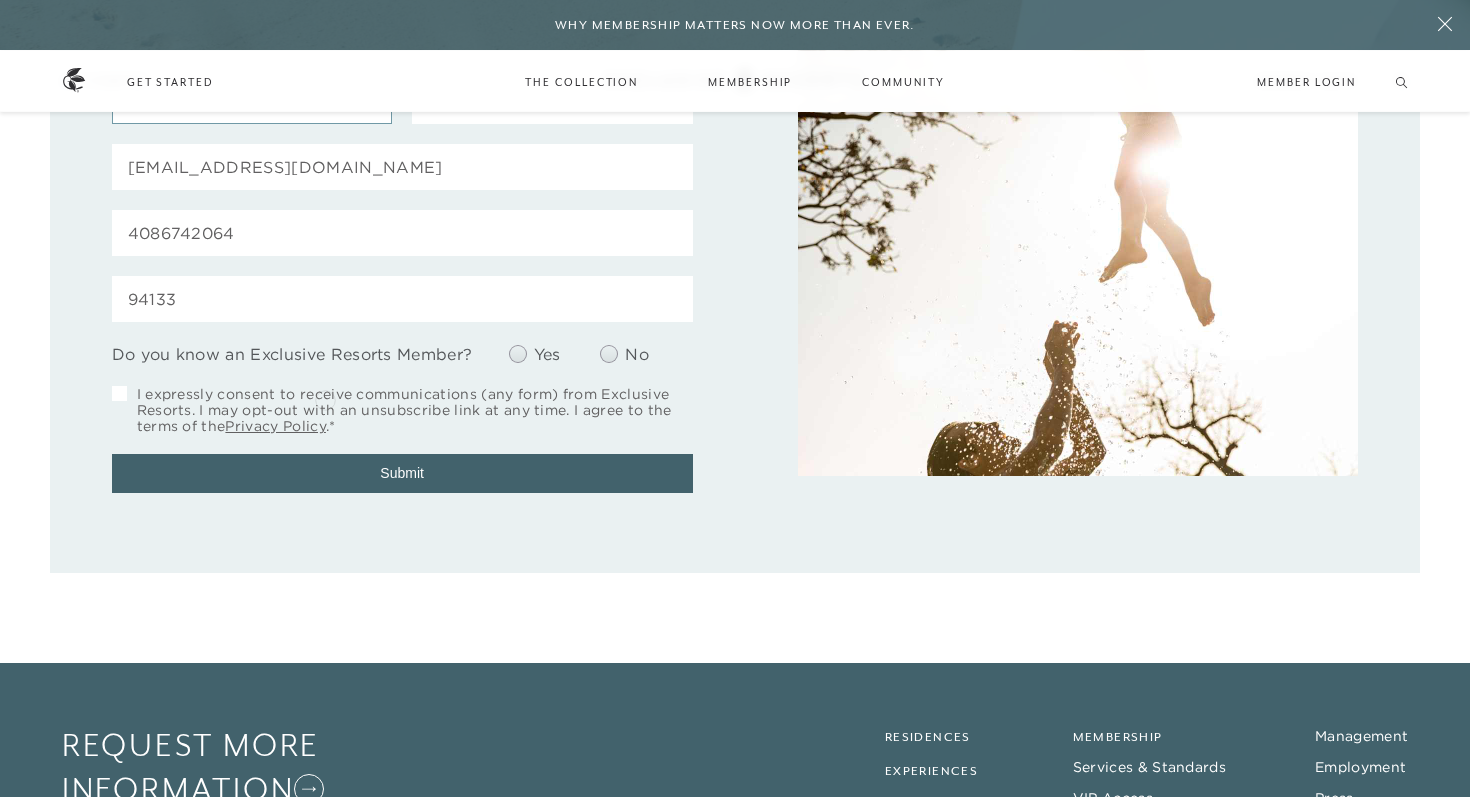 scroll, scrollTop: 305, scrollLeft: 0, axis: vertical 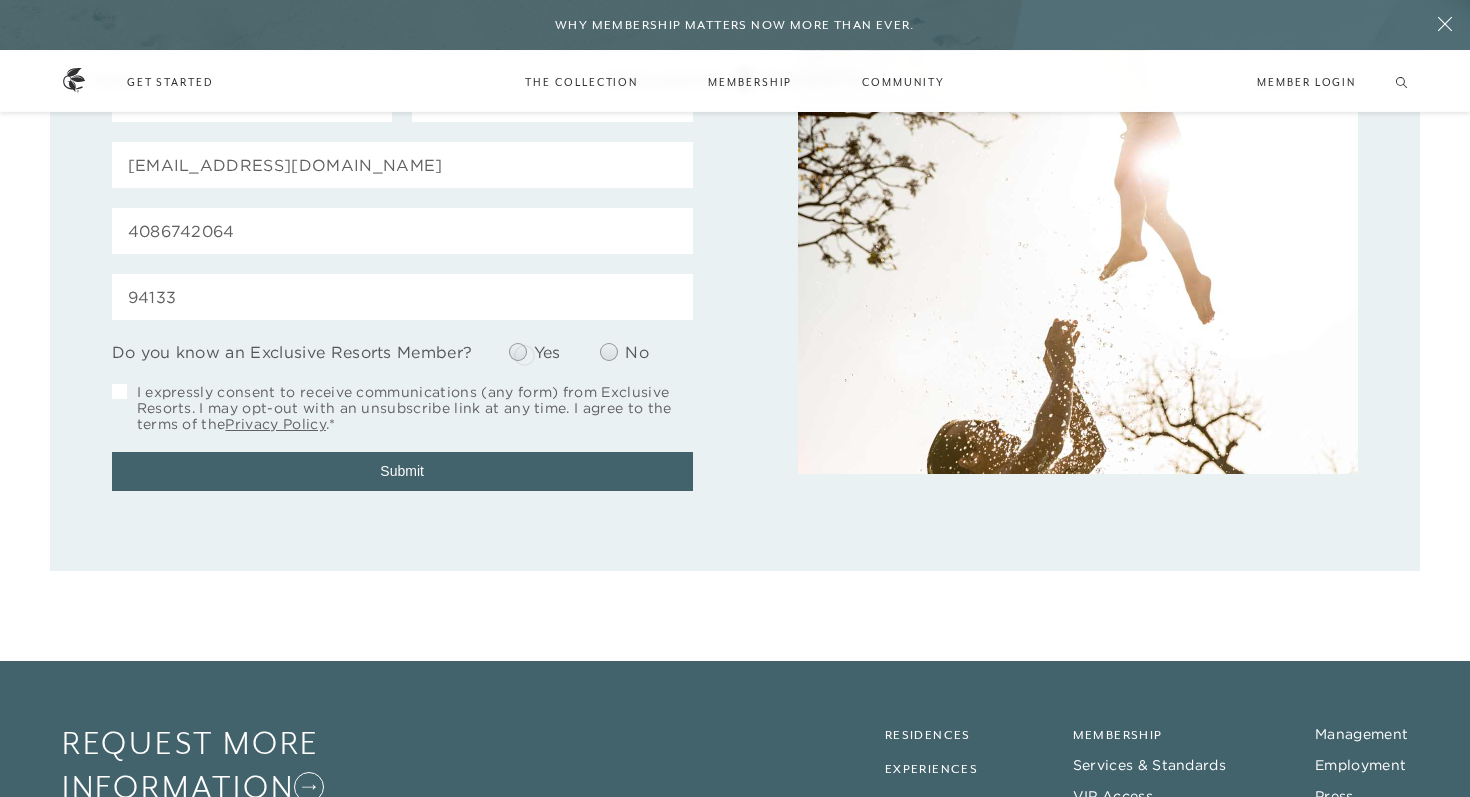 click at bounding box center (518, 352) 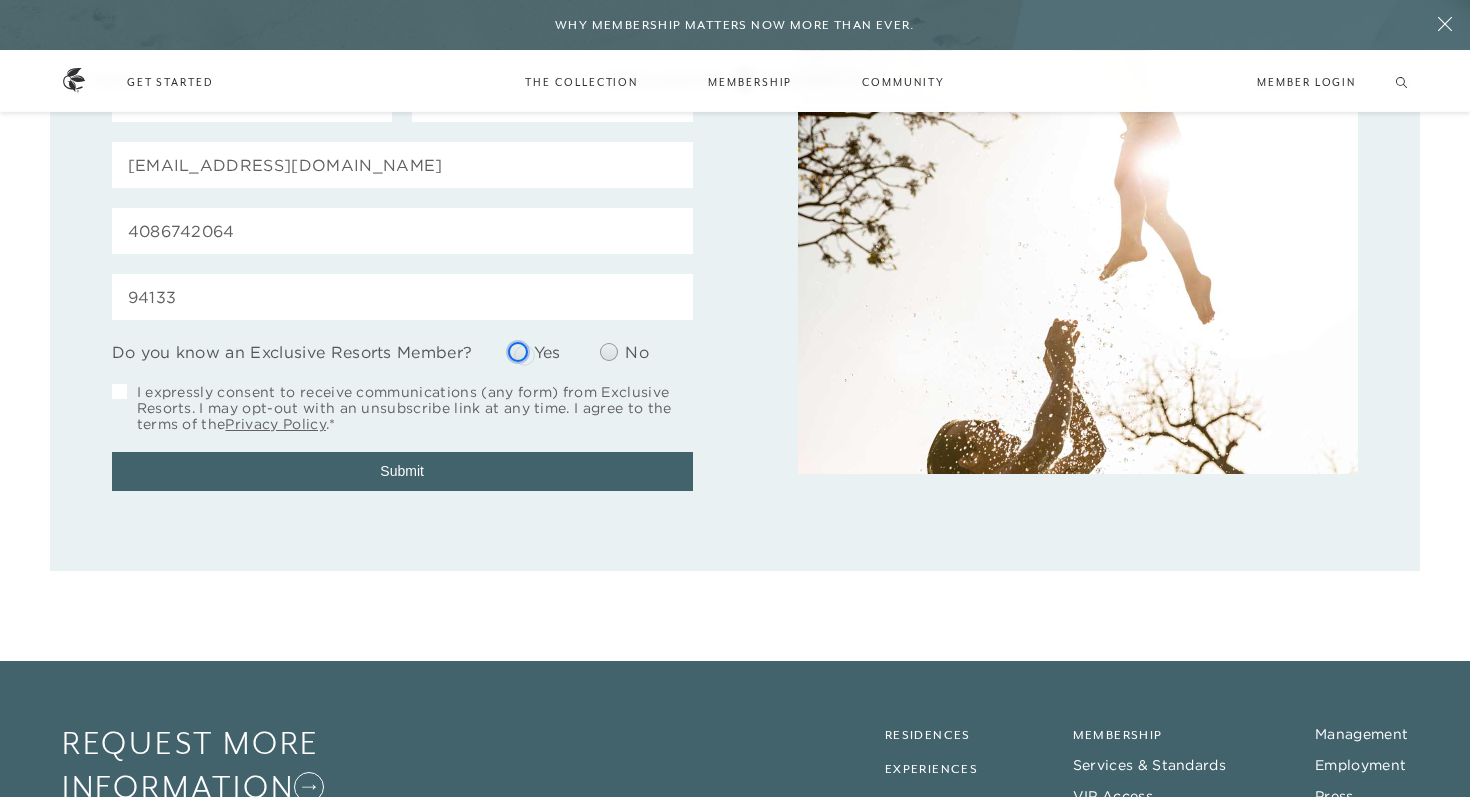 radio on "true" 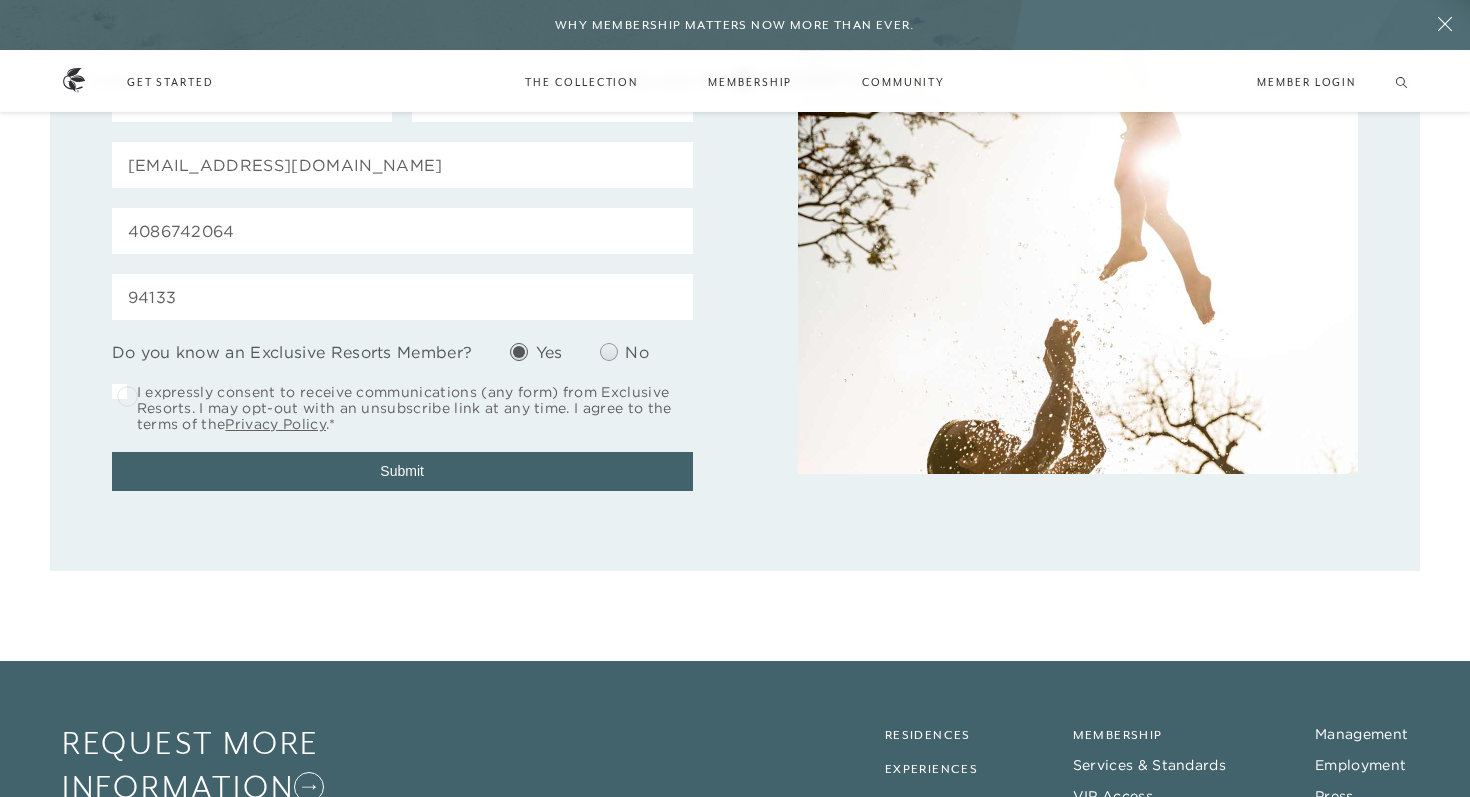 click at bounding box center (124, 401) 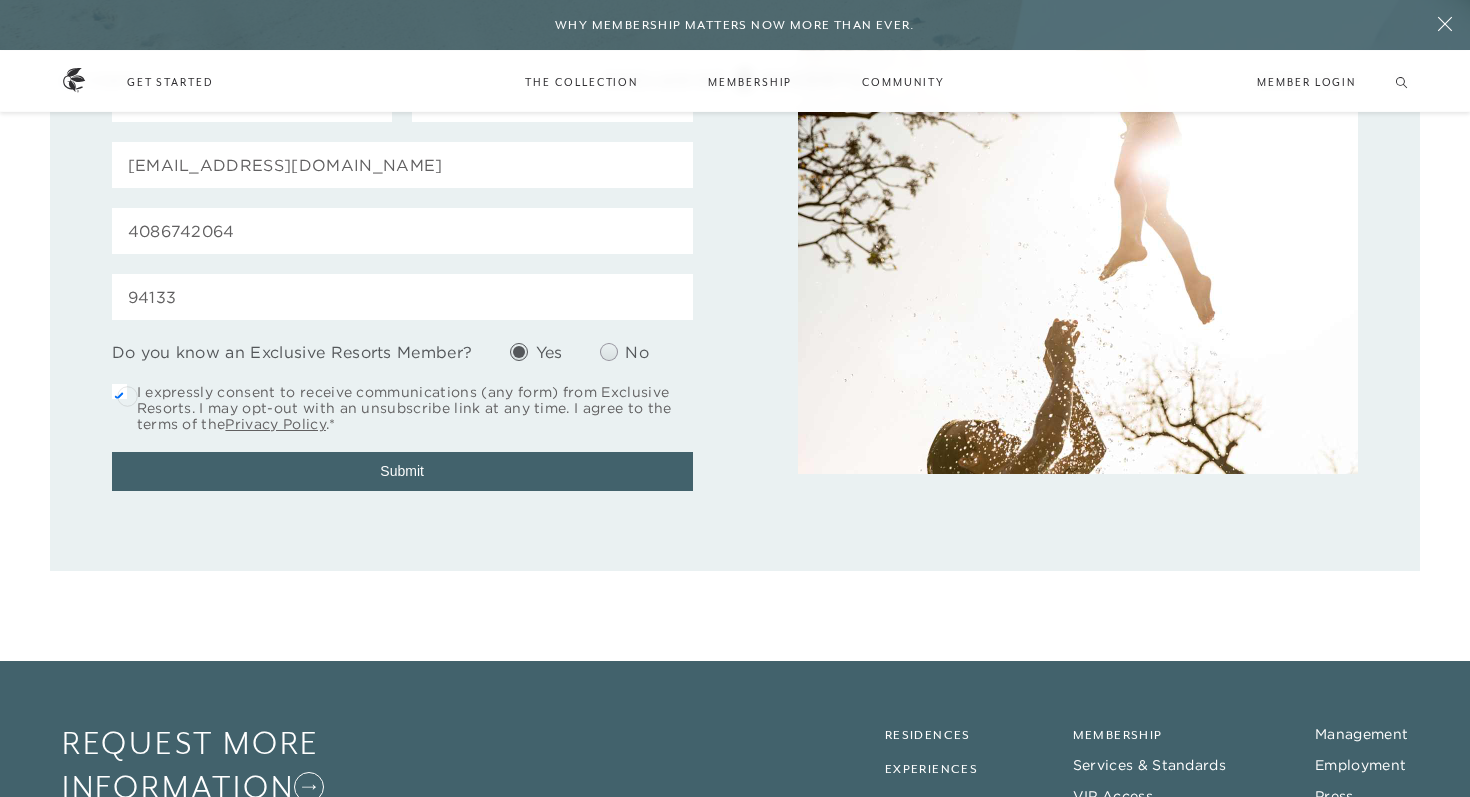 checkbox on "true" 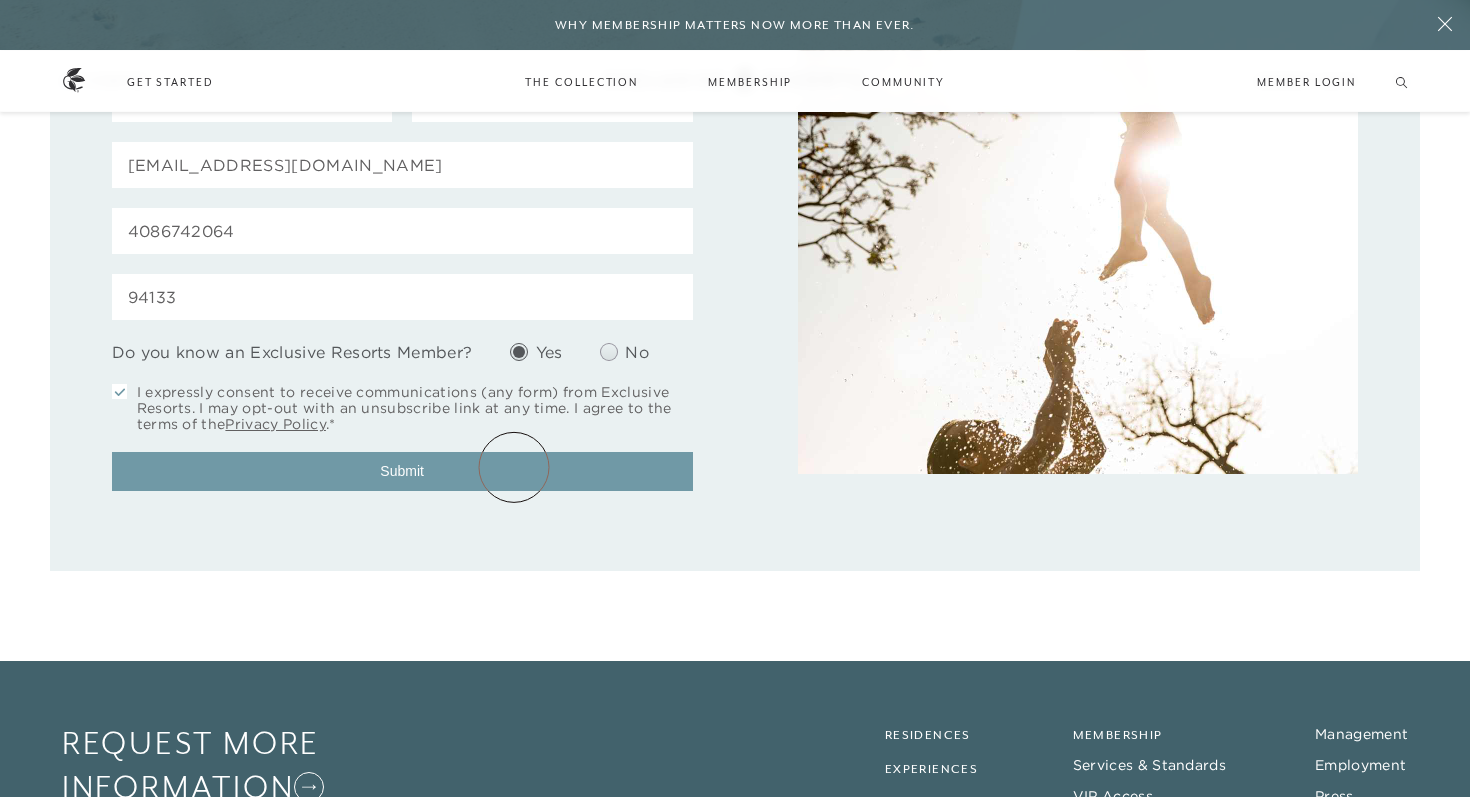 click on "Submit" at bounding box center [402, 471] 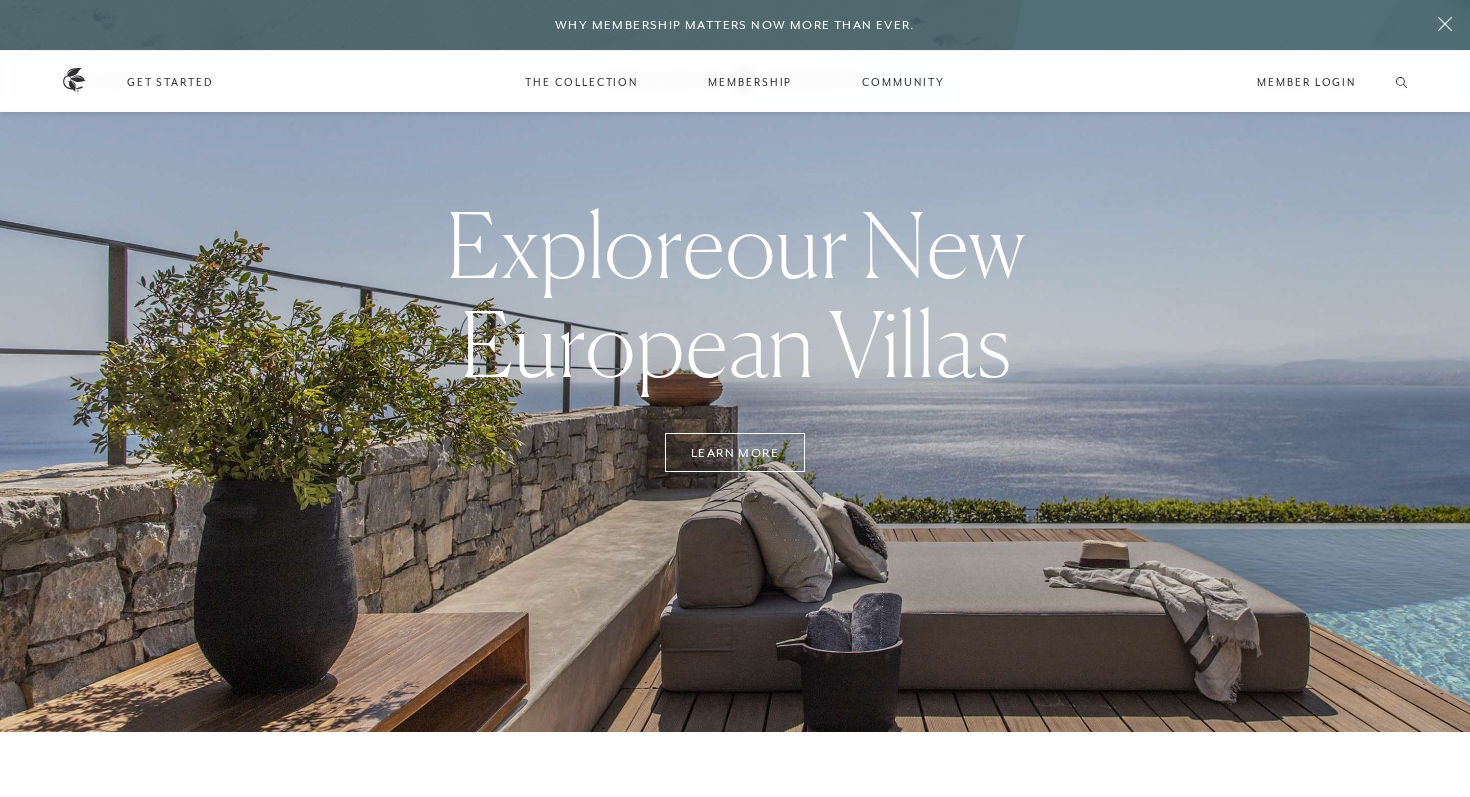 scroll, scrollTop: 0, scrollLeft: 0, axis: both 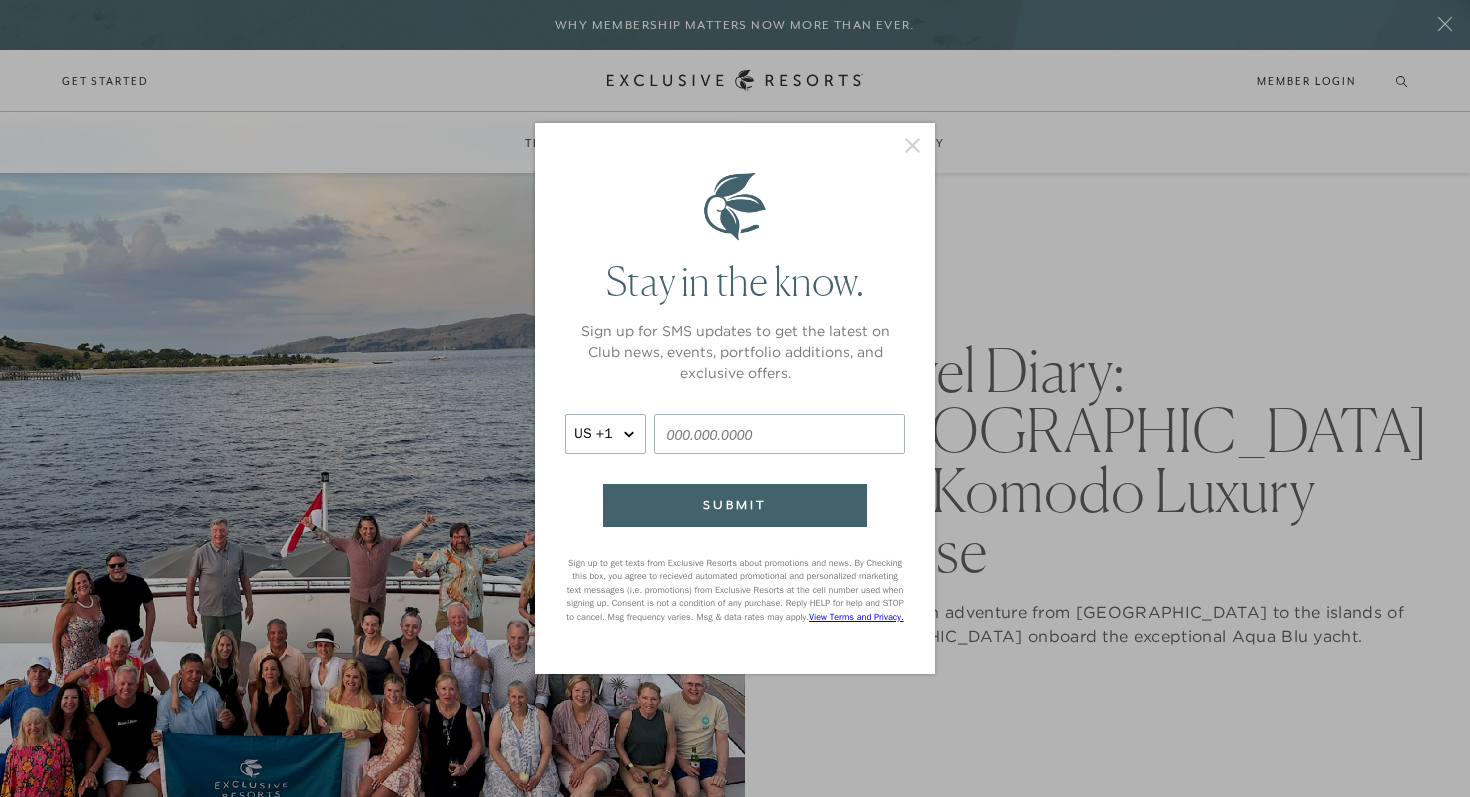click 